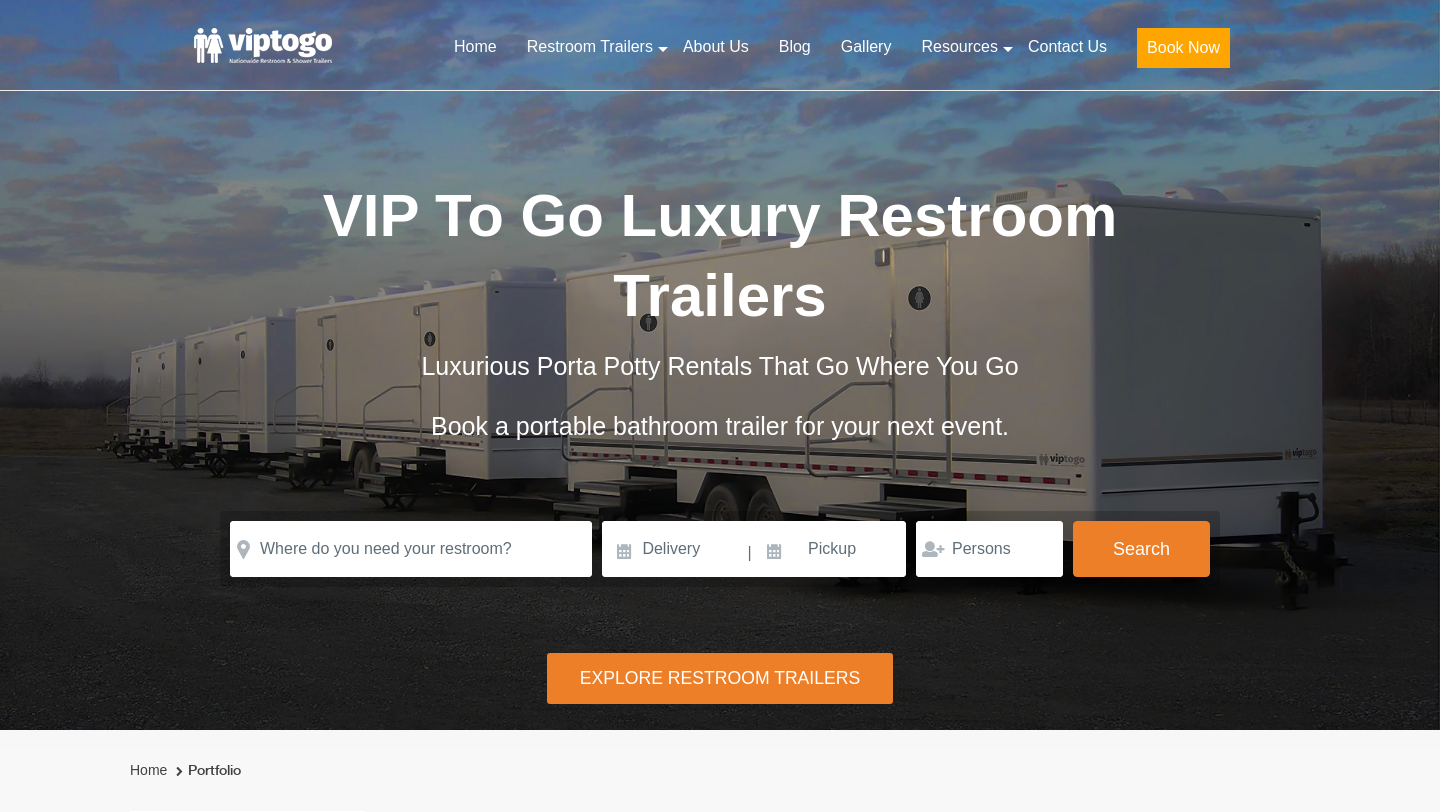 scroll, scrollTop: 0, scrollLeft: 0, axis: both 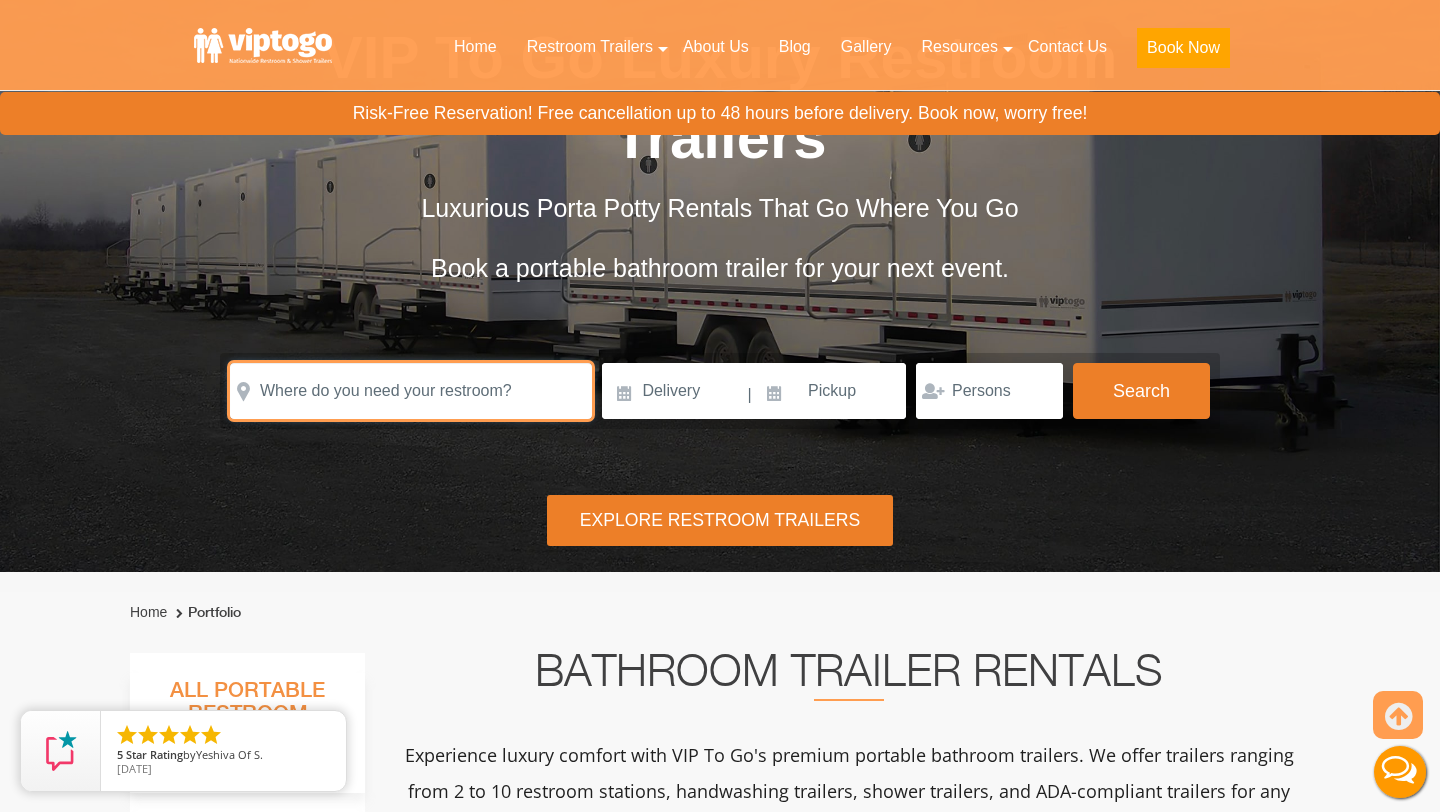 click at bounding box center (411, 391) 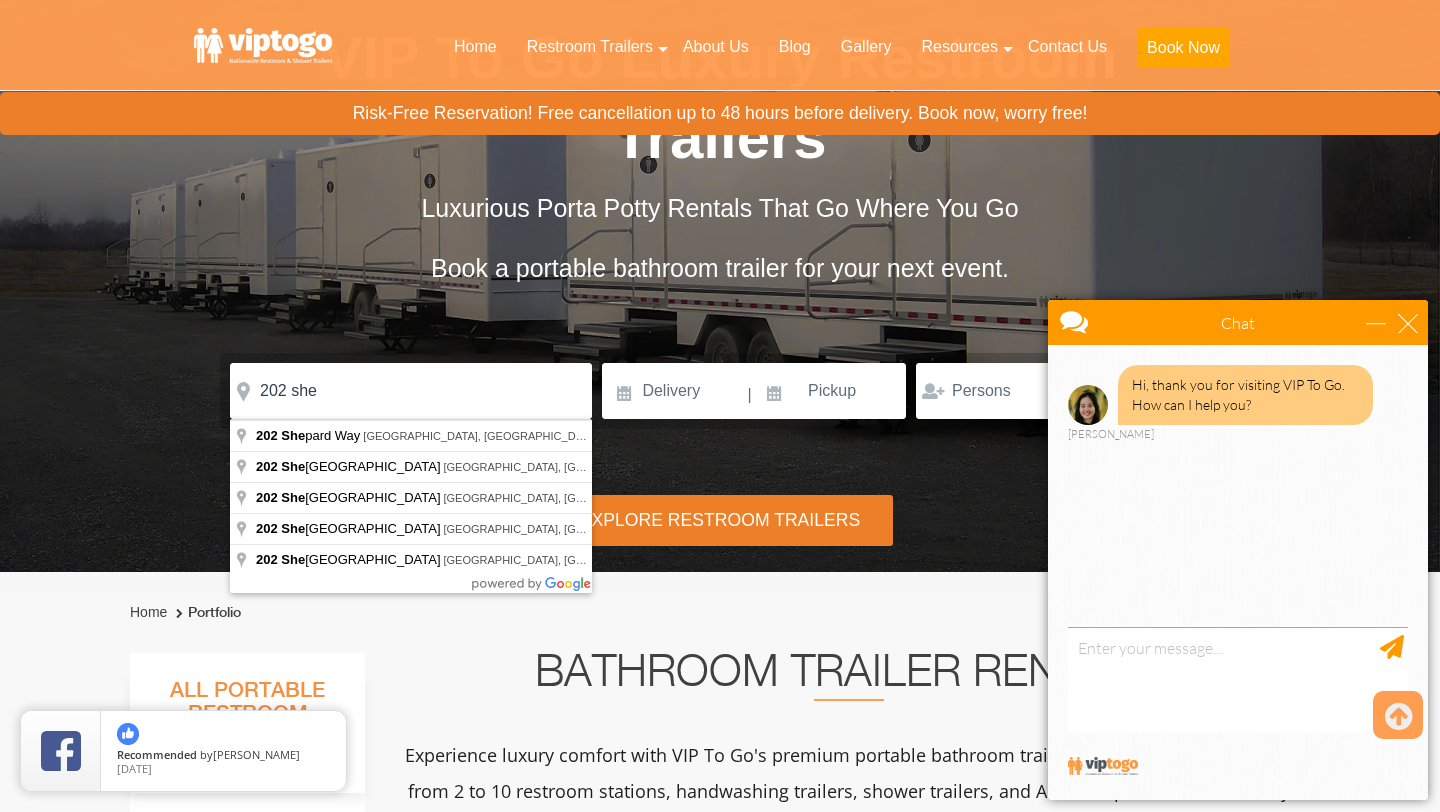 type on "202 Shepard Way, Manalapan Township, NJ, USA" 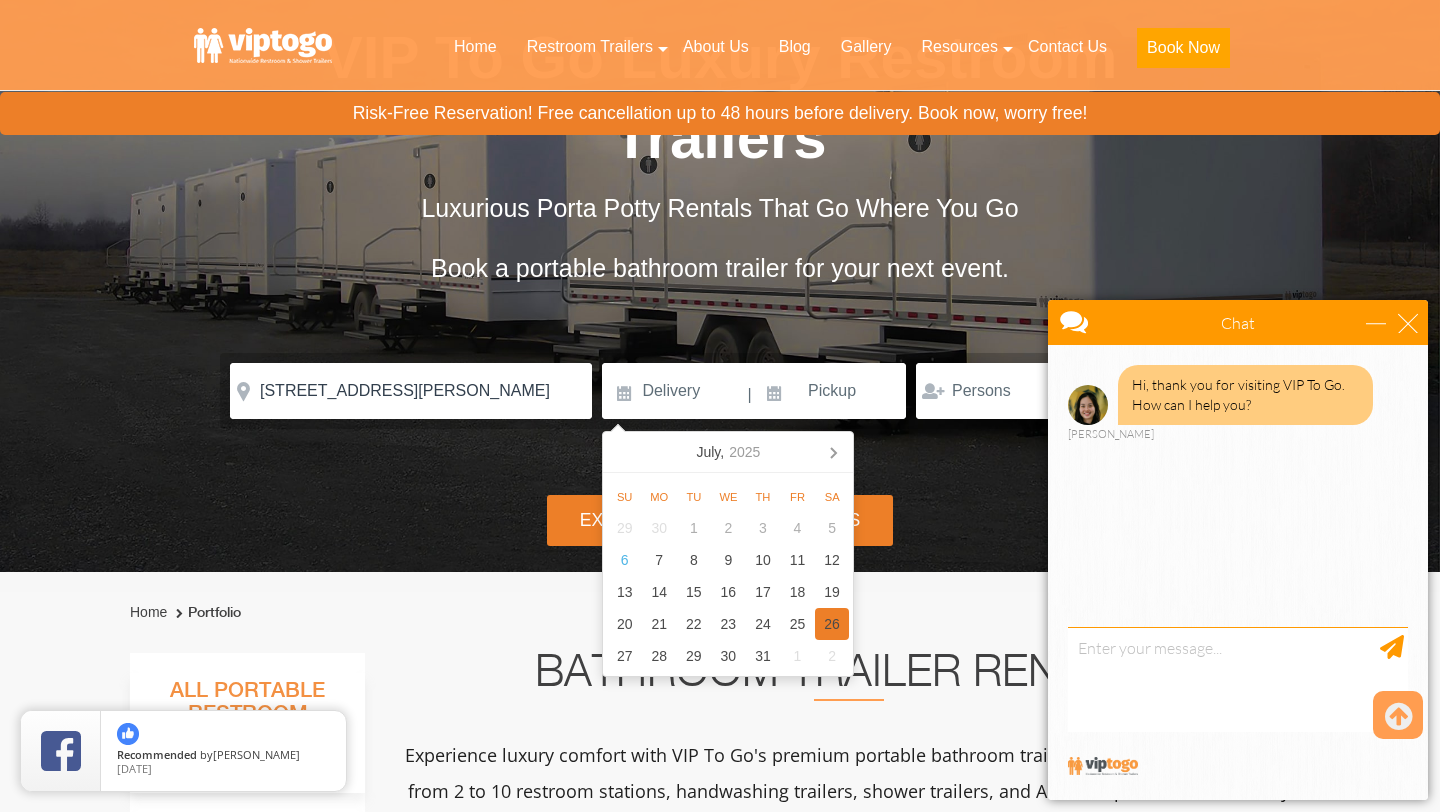 click on "26" at bounding box center [832, 624] 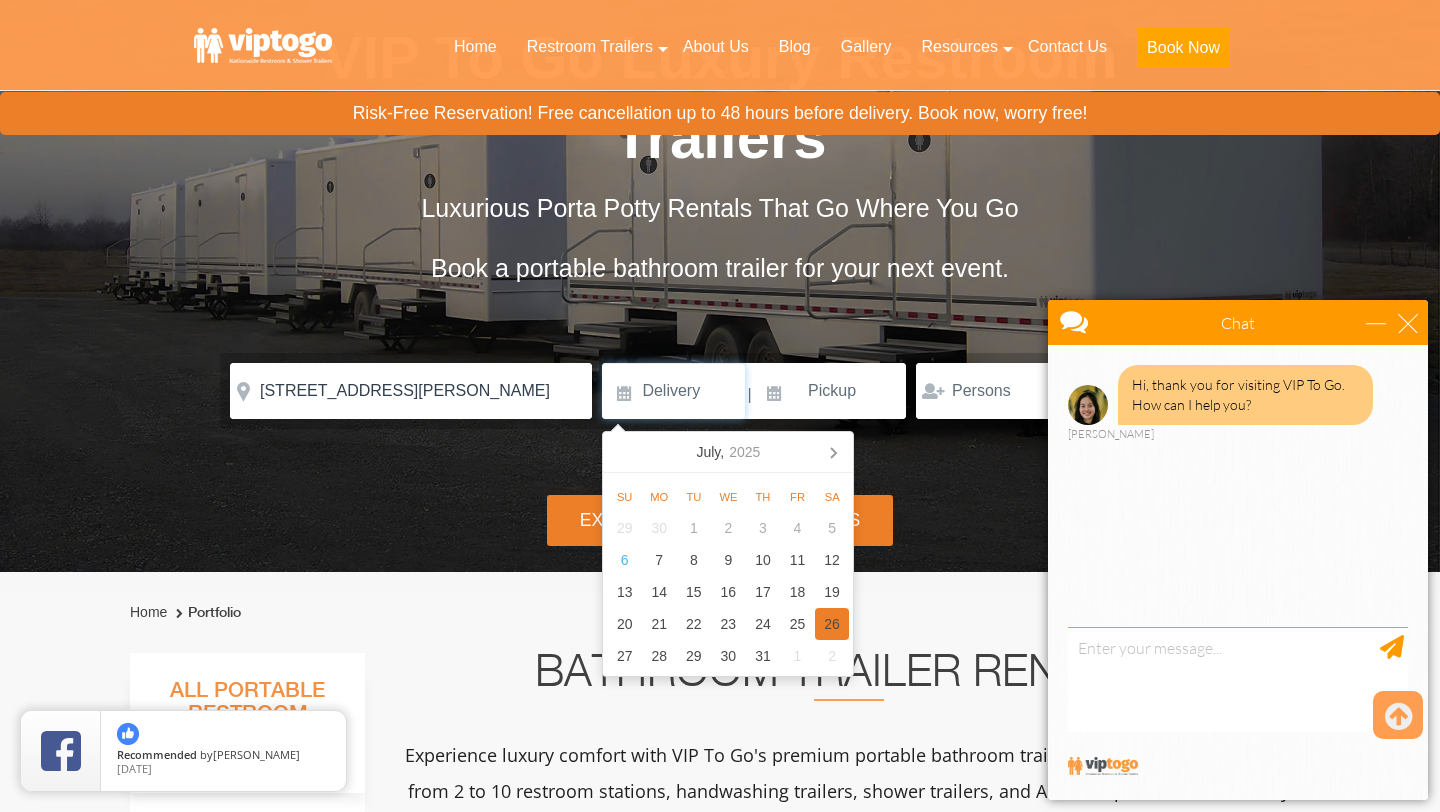 type on "07/26/2025" 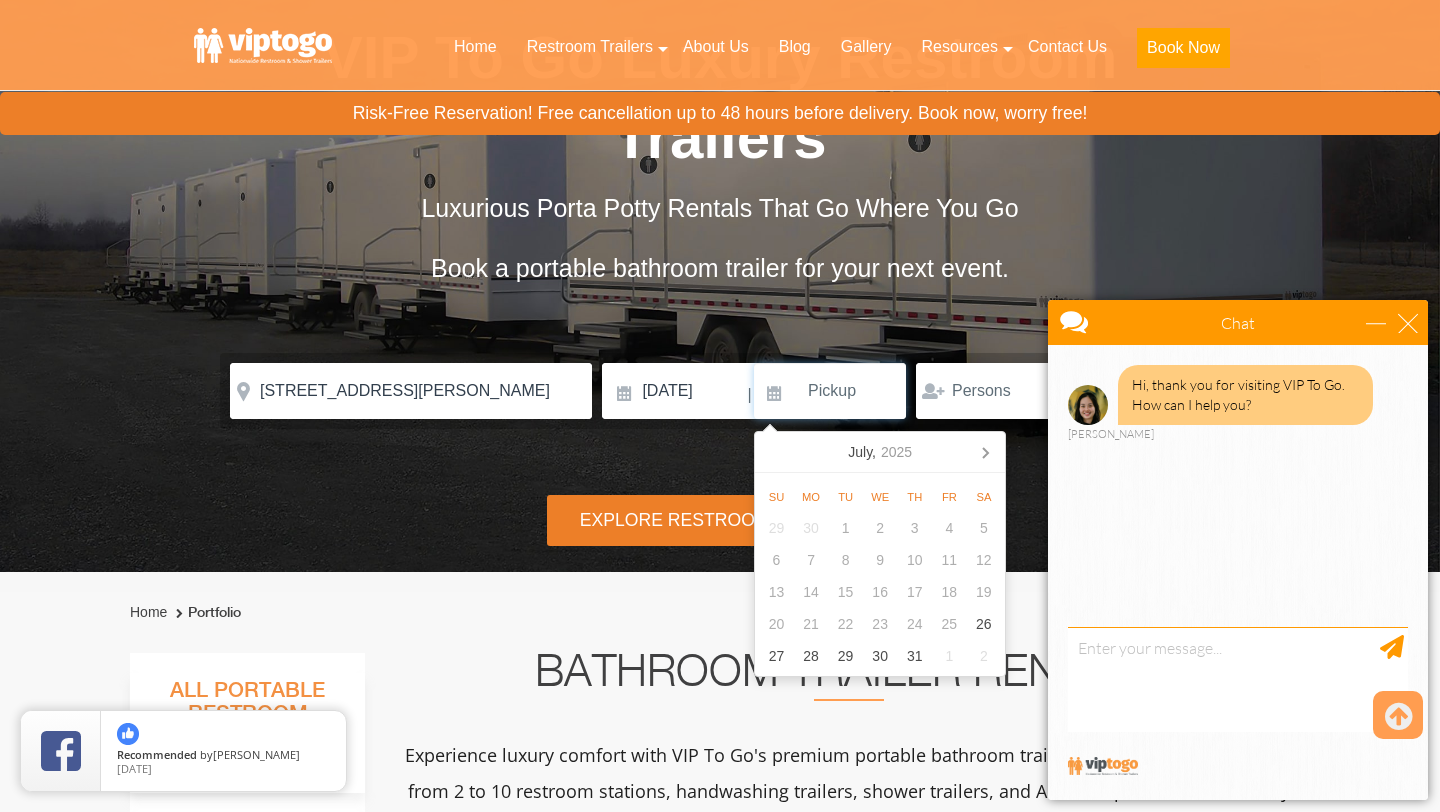 click at bounding box center [830, 391] 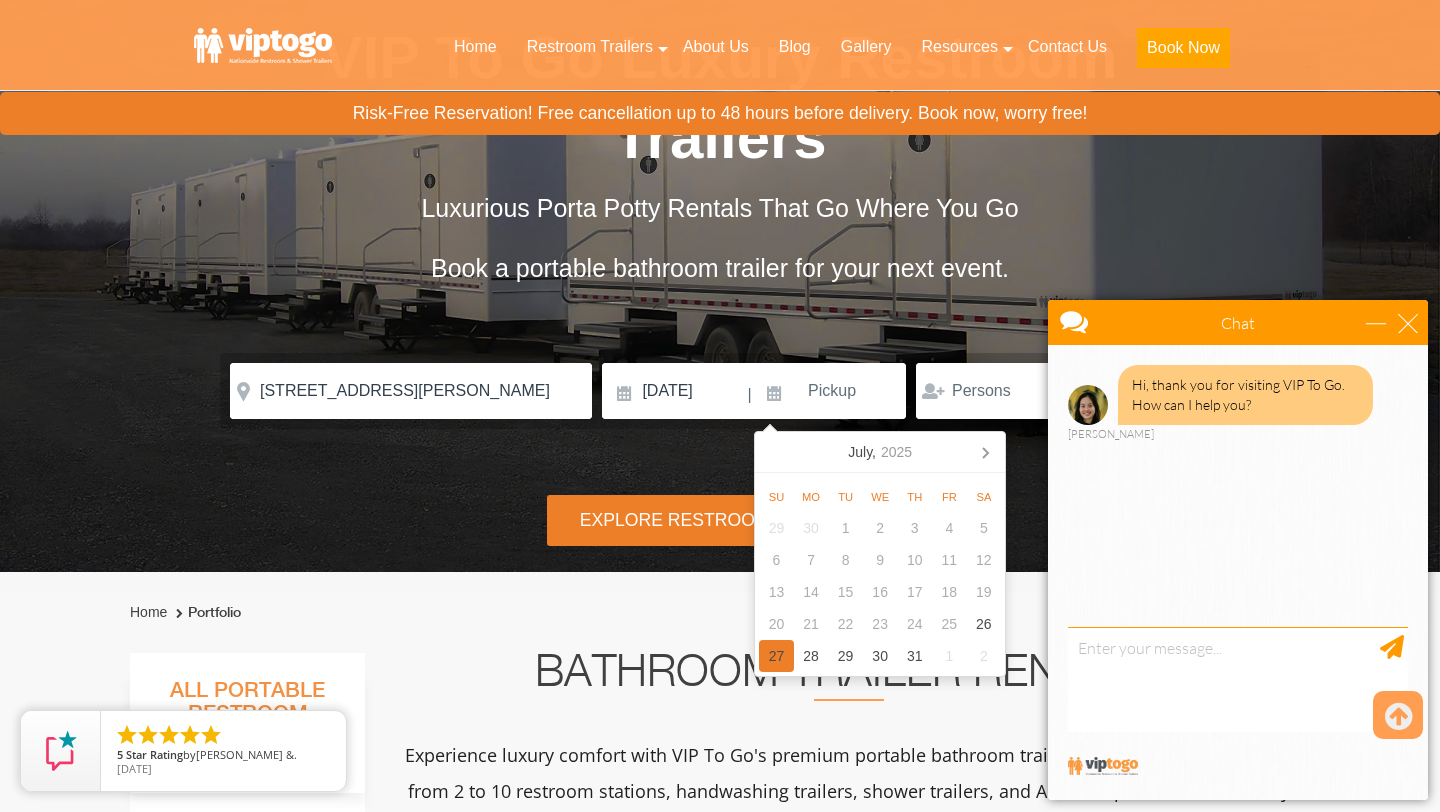 click on "27" at bounding box center [776, 656] 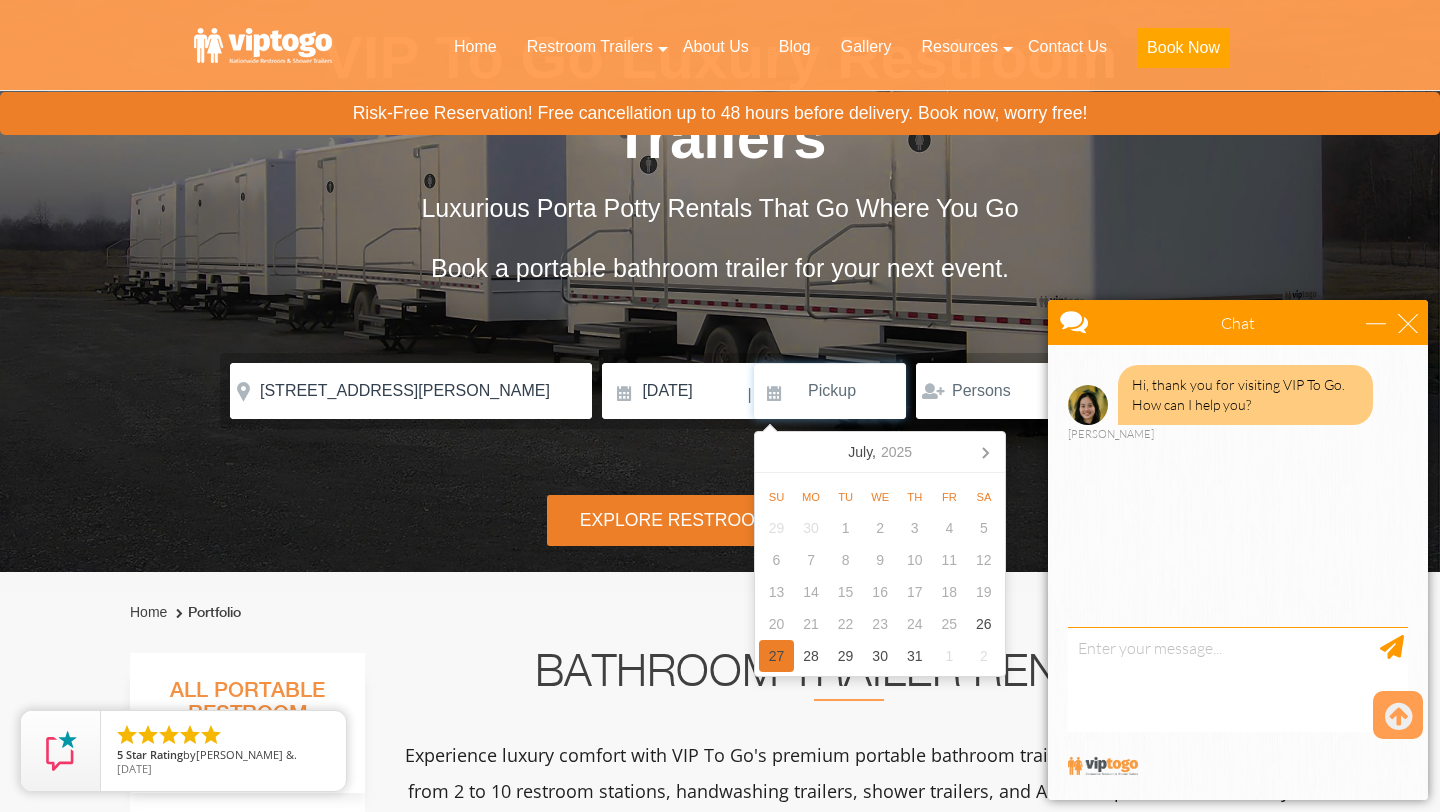 type on "07/27/2025" 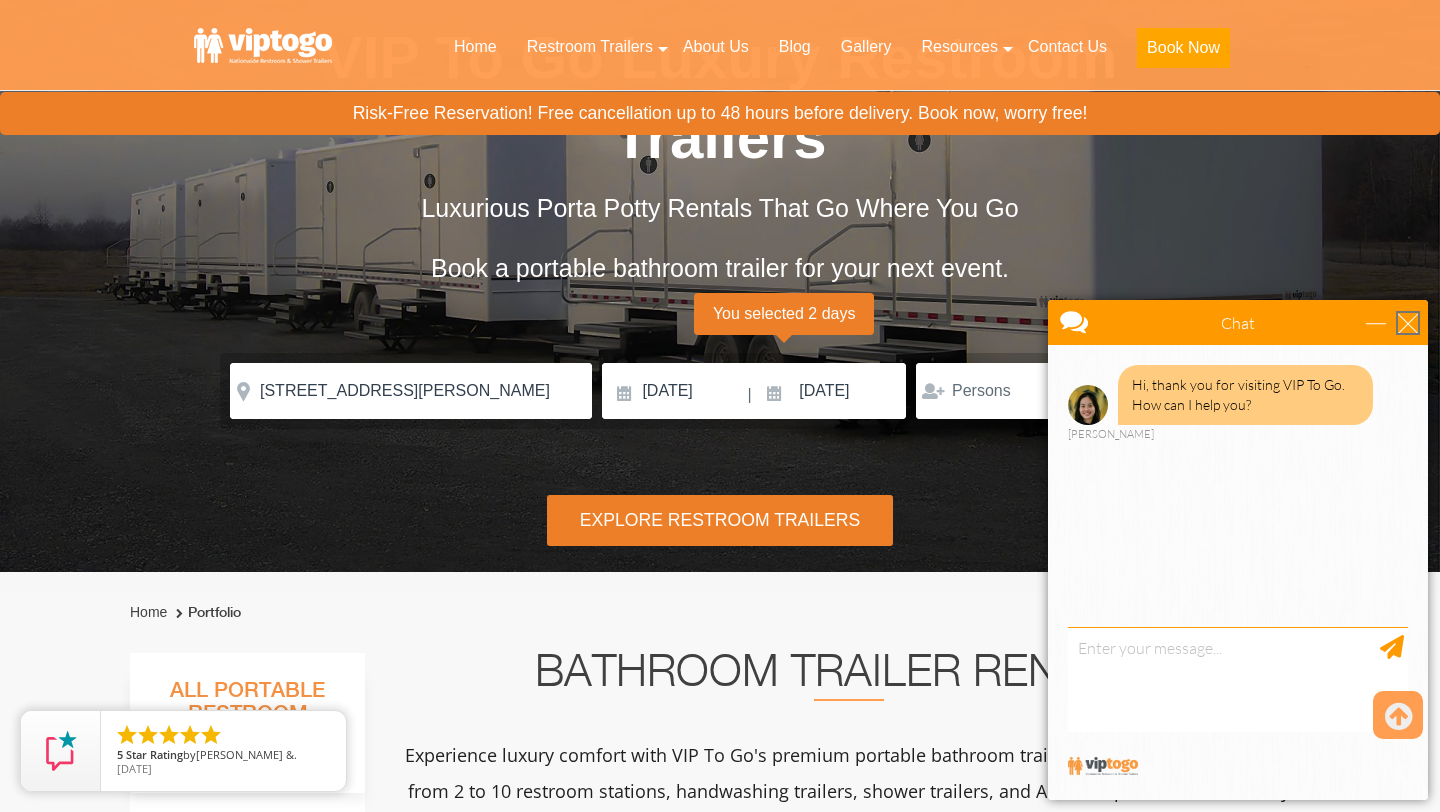 click at bounding box center [1408, 323] 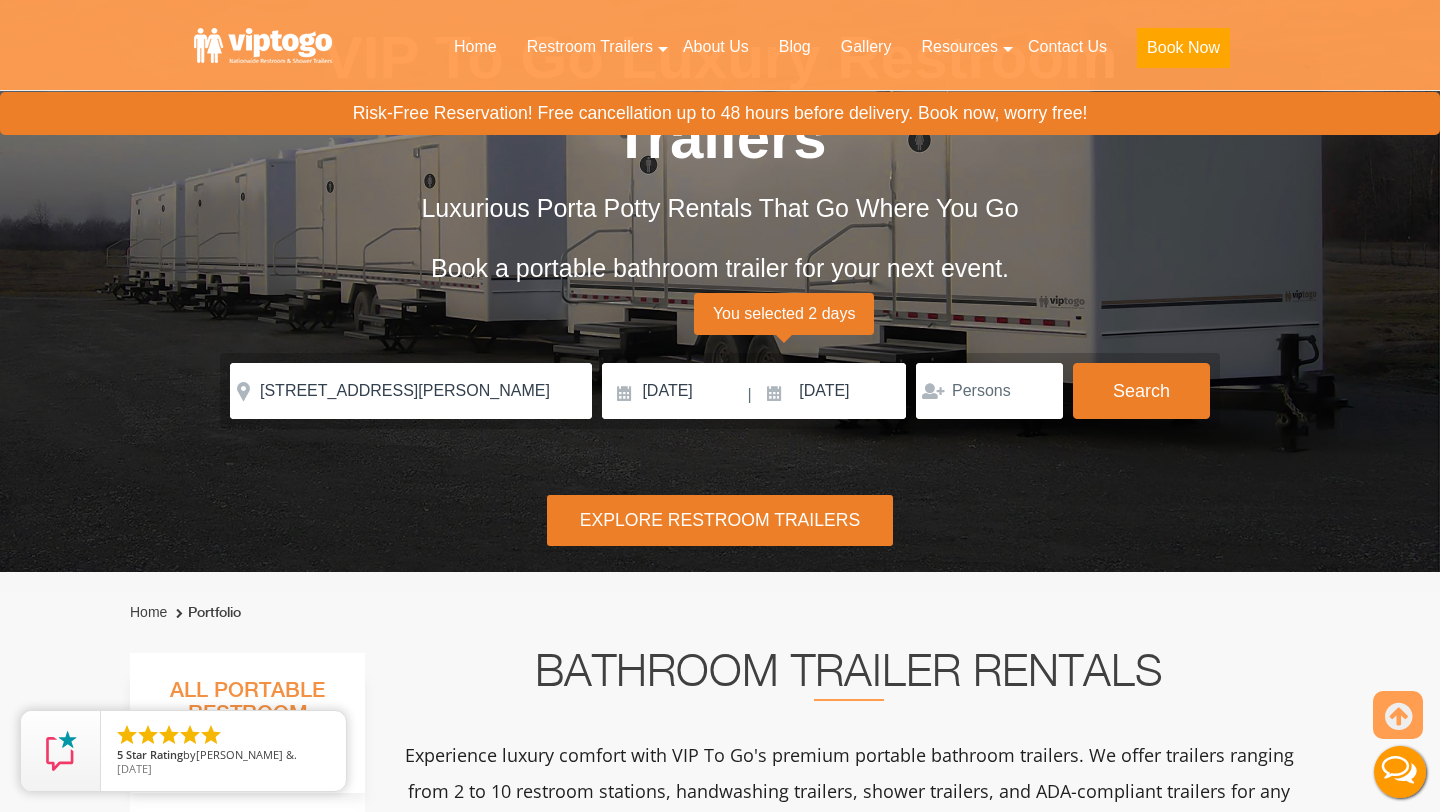 scroll, scrollTop: 0, scrollLeft: 0, axis: both 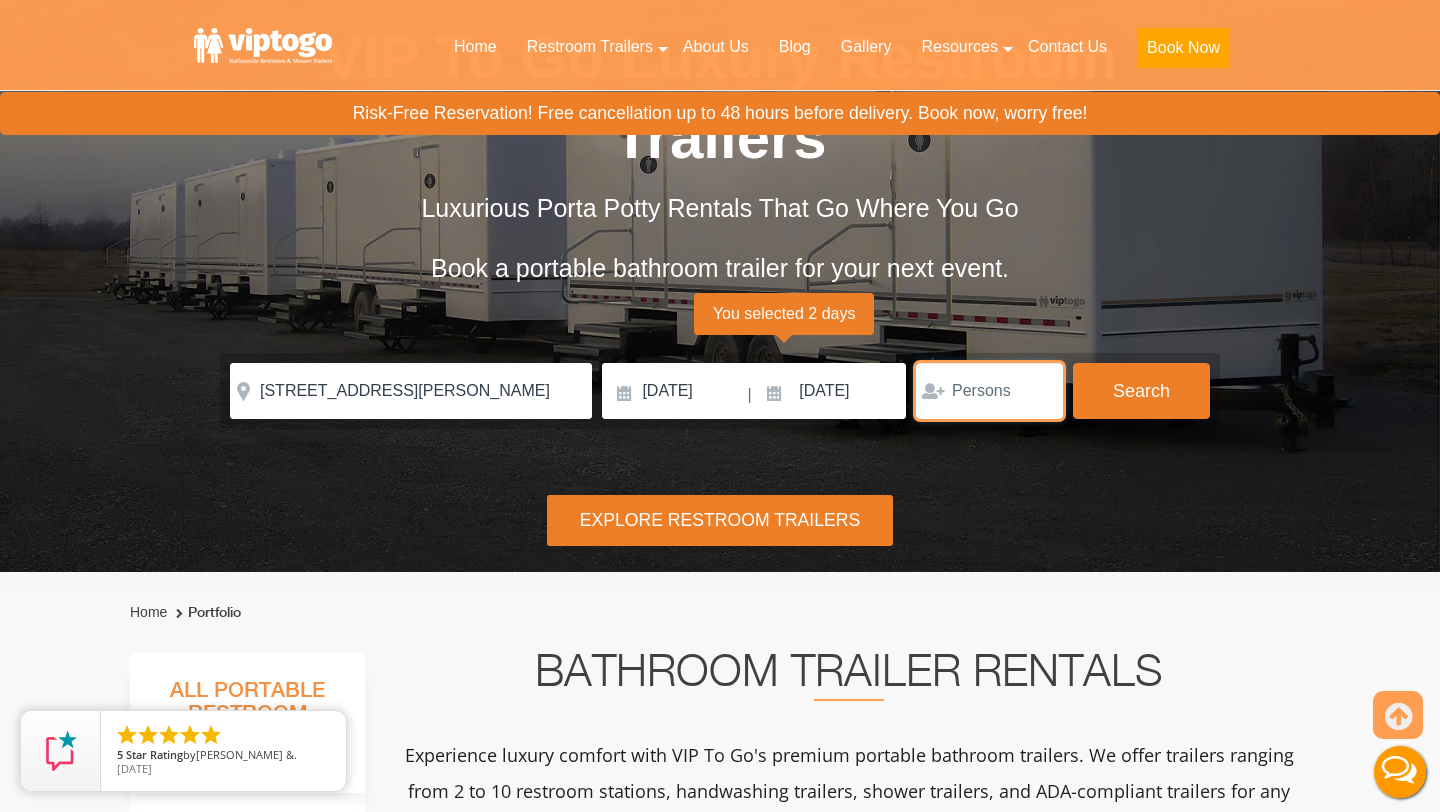 click at bounding box center [989, 391] 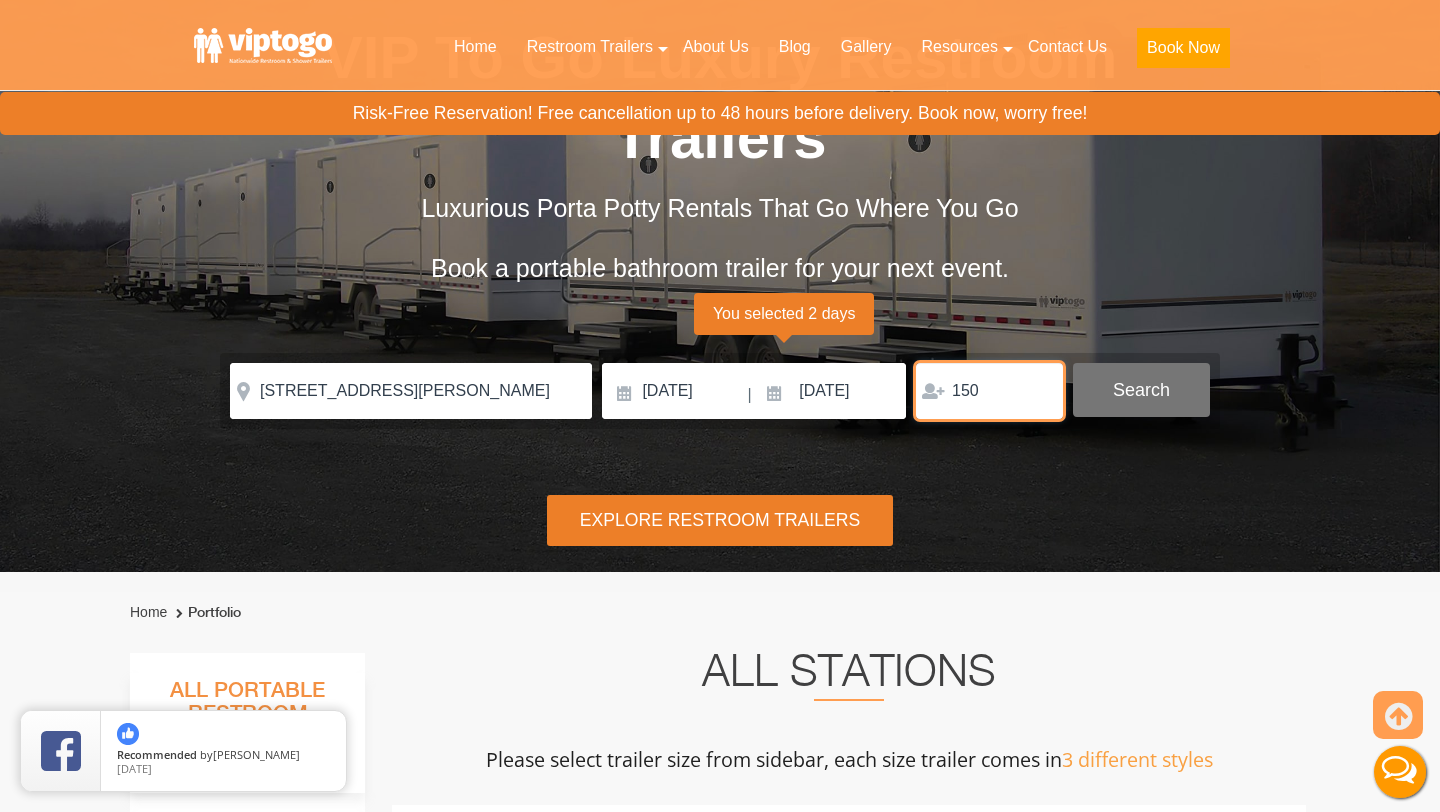 type on "150" 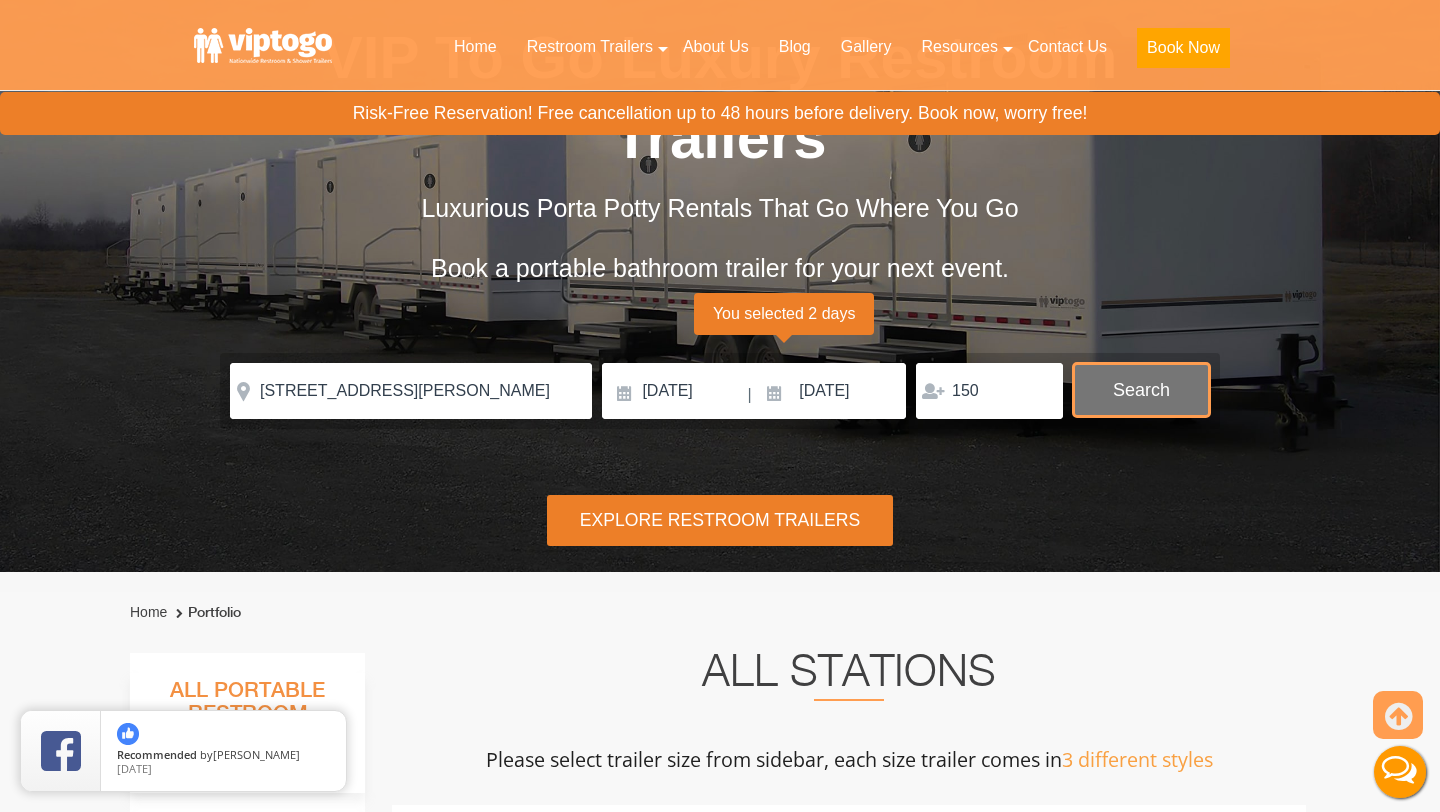 click on "Search" at bounding box center (1141, 390) 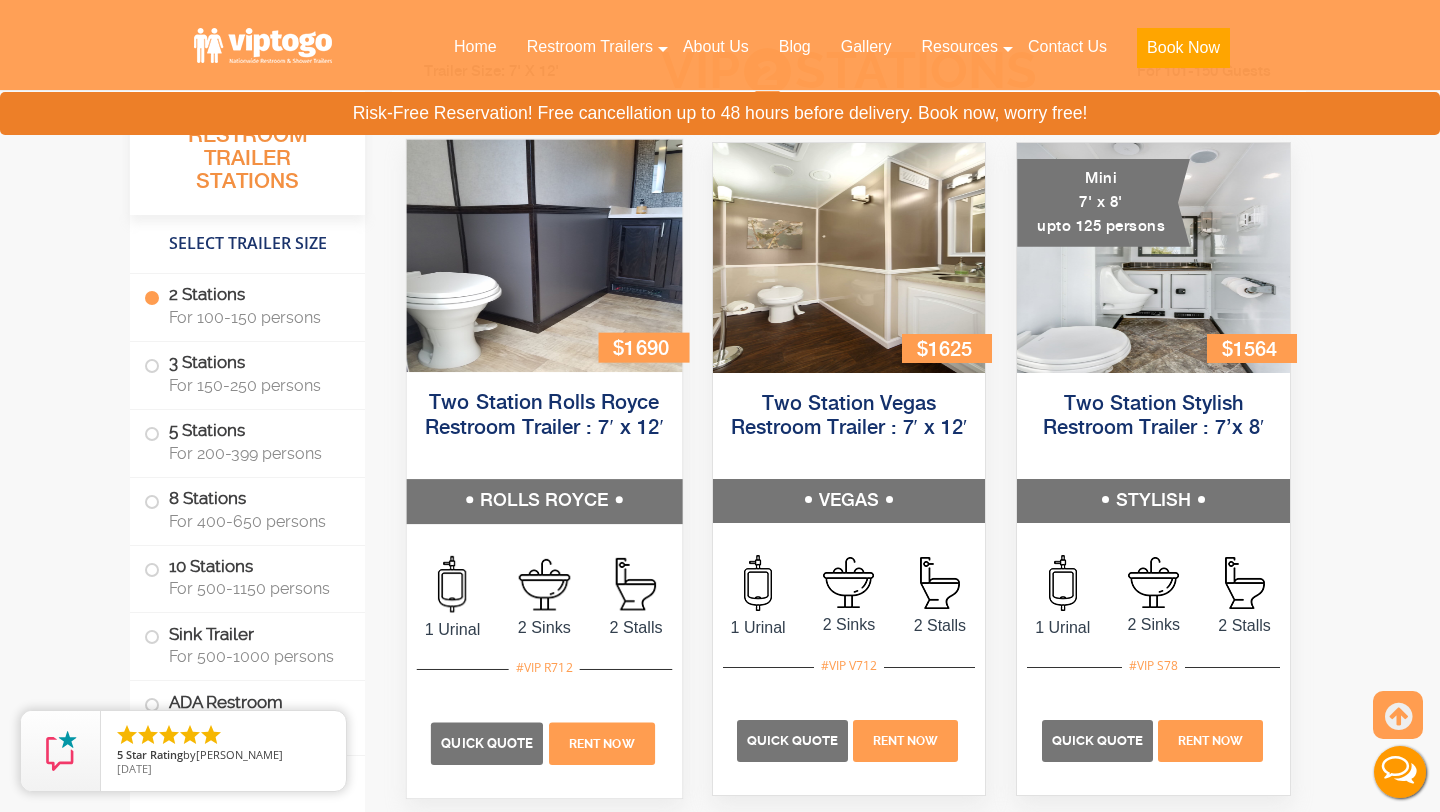 scroll, scrollTop: 961, scrollLeft: 0, axis: vertical 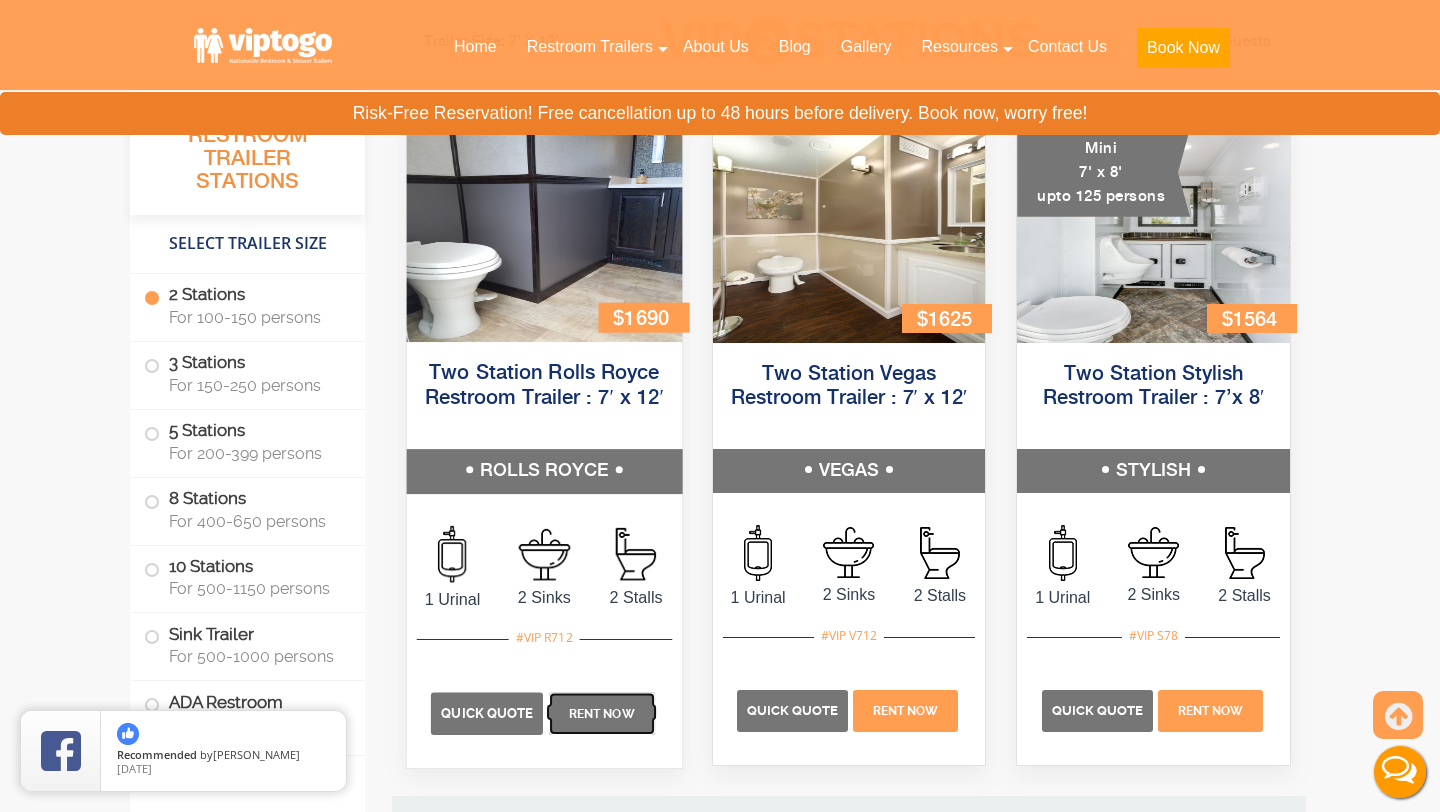 click on "Rent Now" at bounding box center (602, 713) 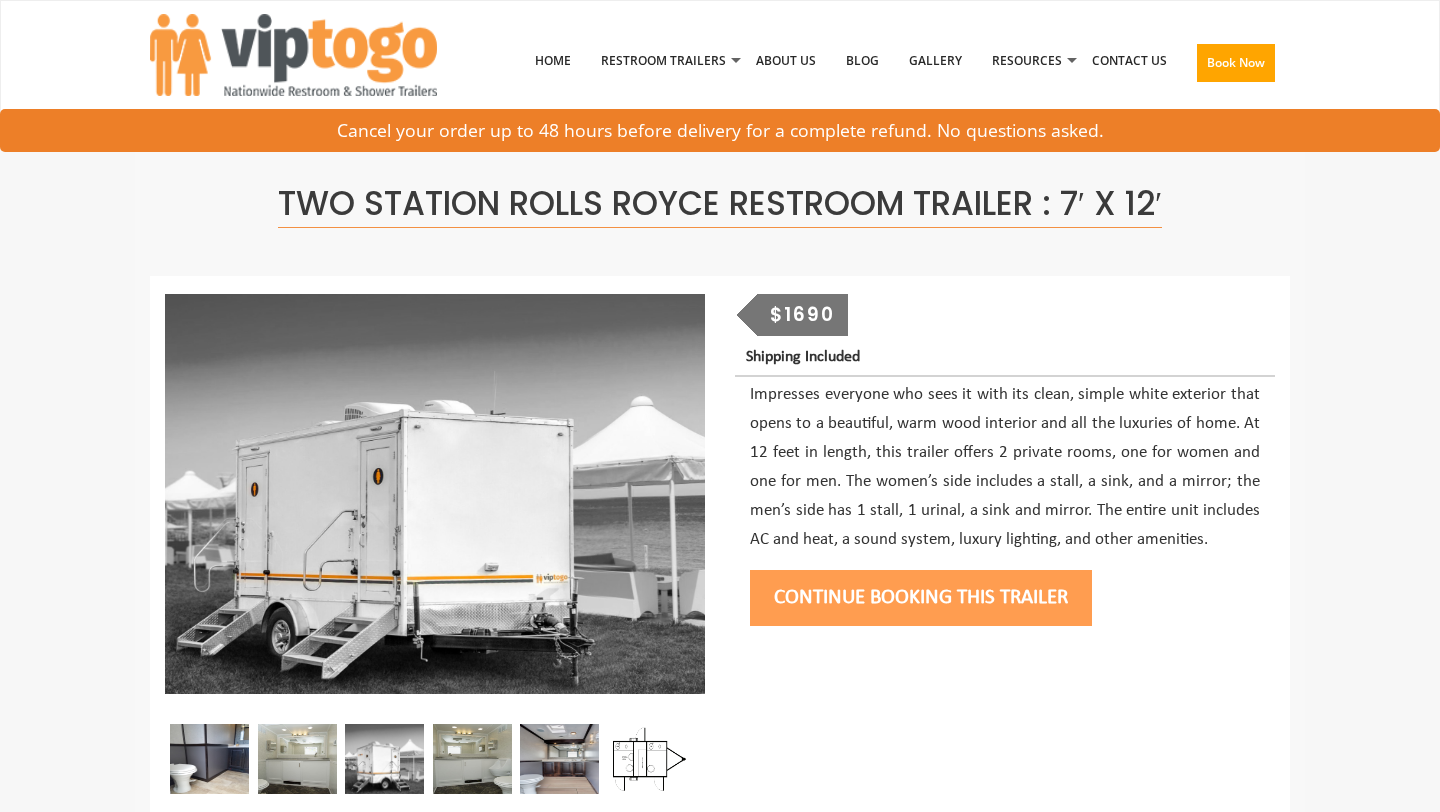scroll, scrollTop: 0, scrollLeft: 0, axis: both 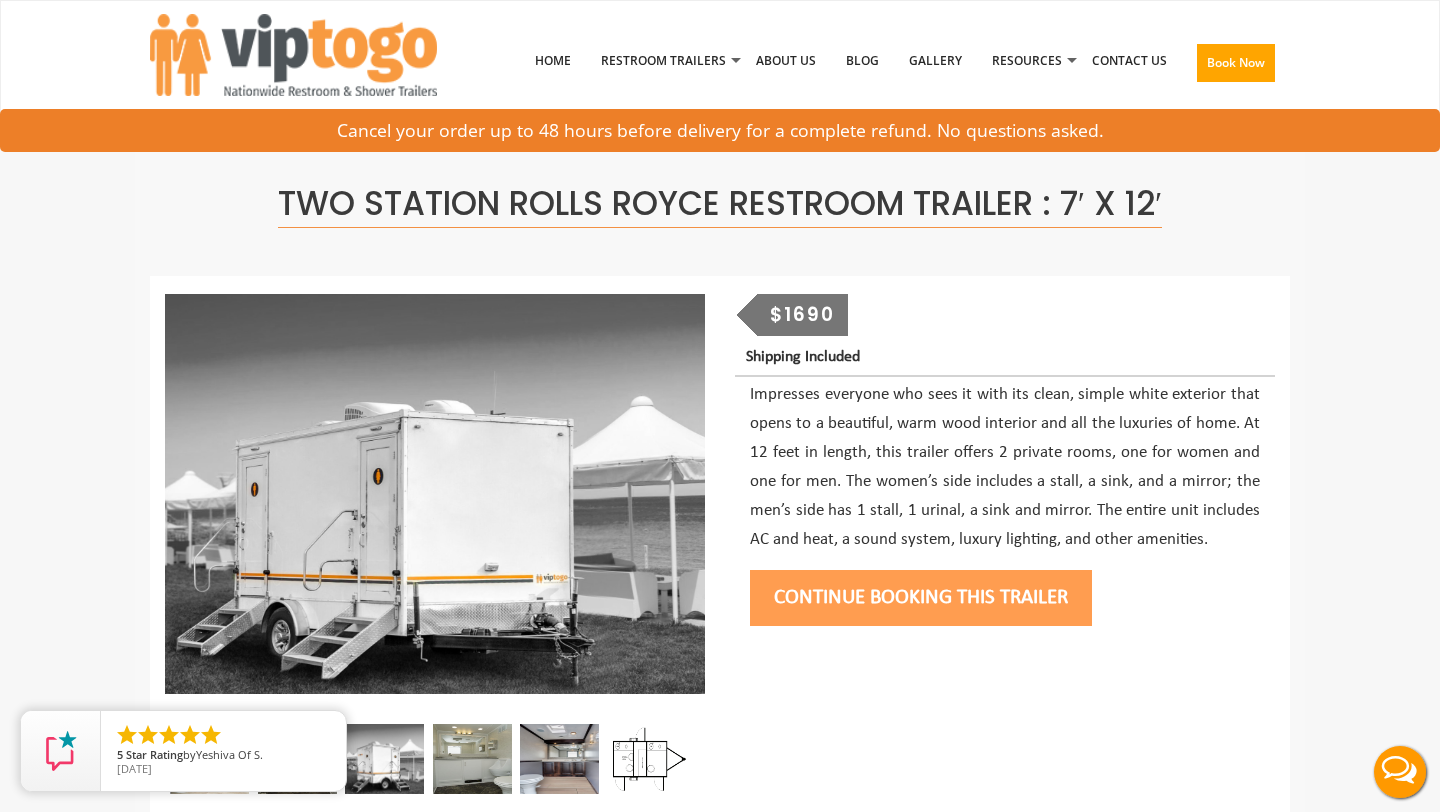 click on "Continue Booking this trailer" at bounding box center (921, 598) 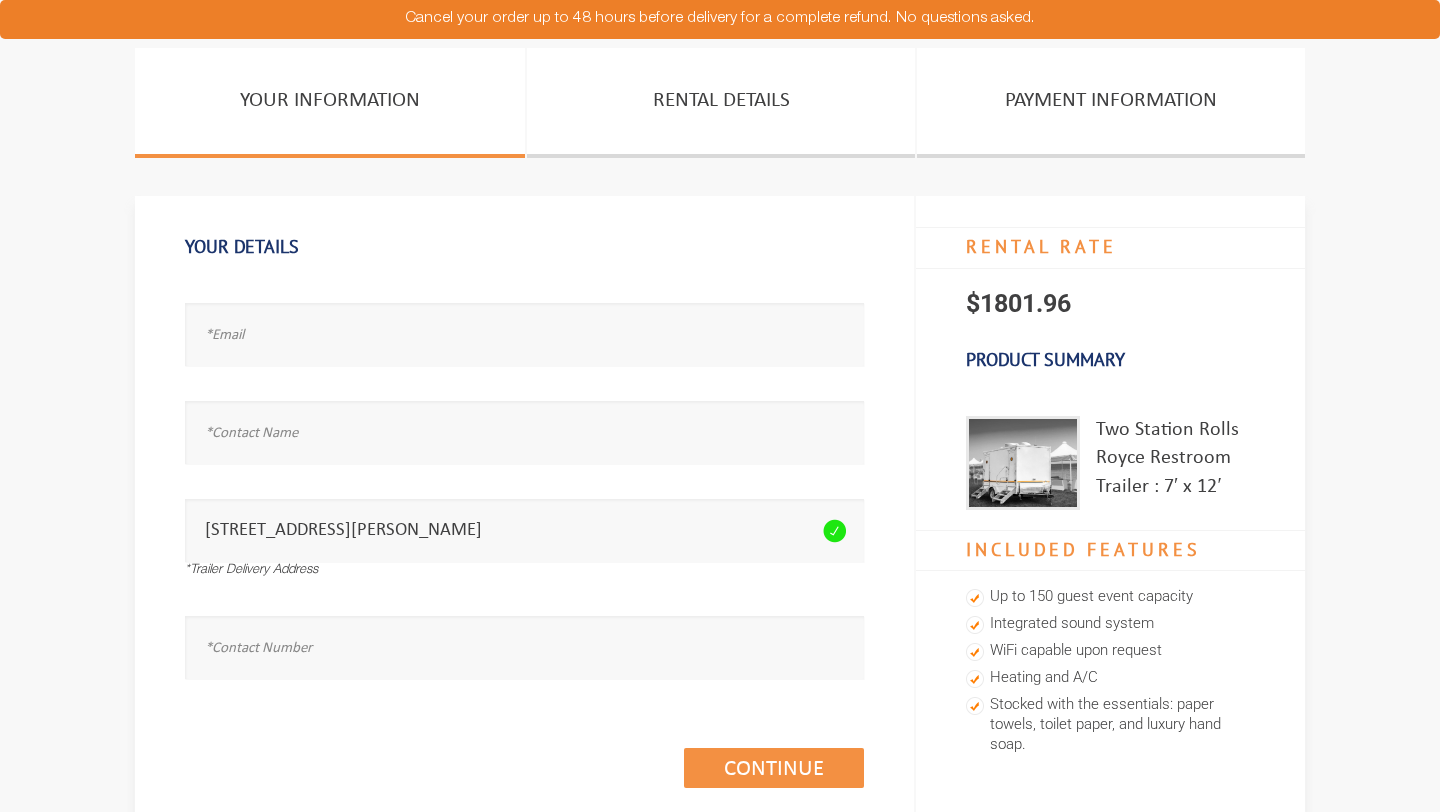 scroll, scrollTop: 0, scrollLeft: 0, axis: both 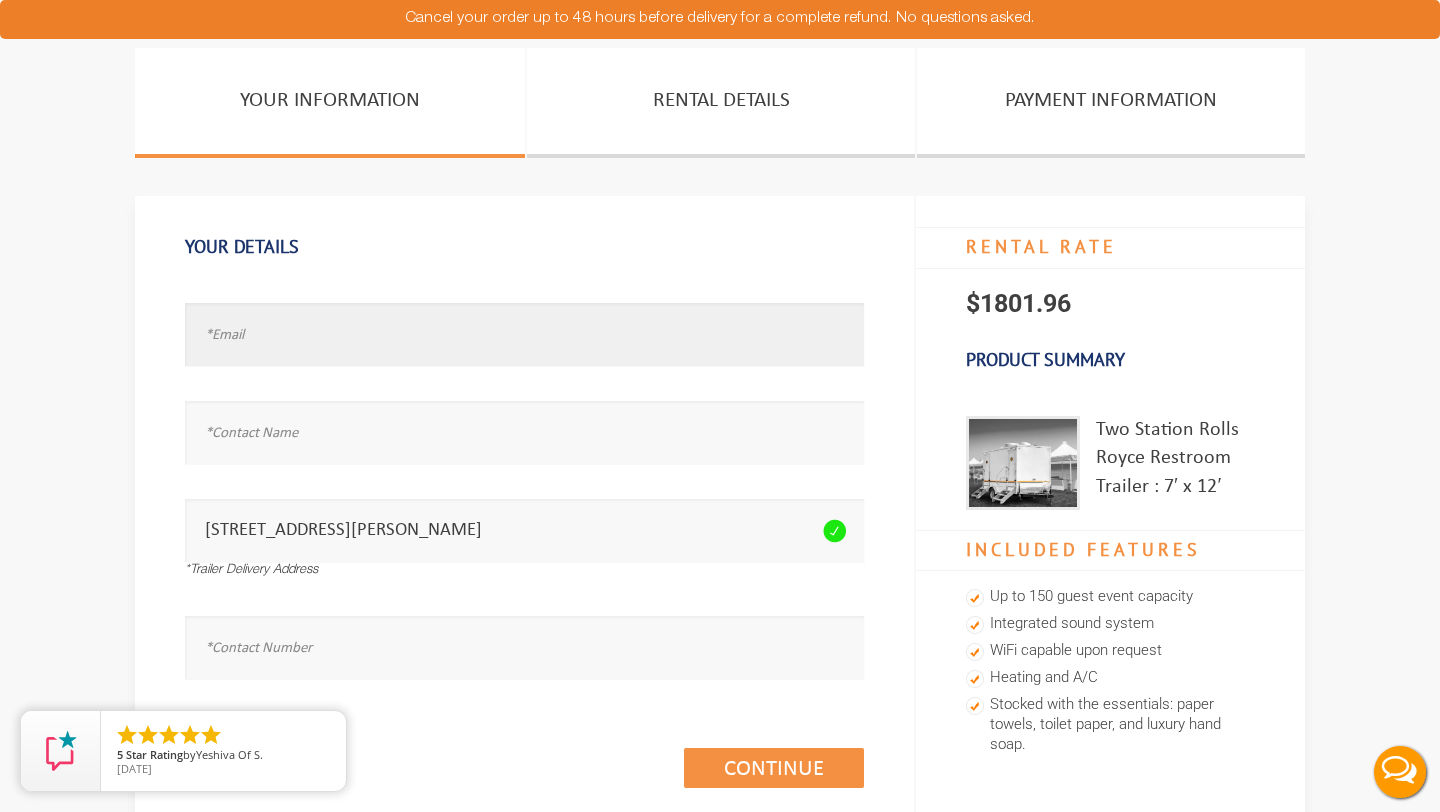 click at bounding box center [524, 334] 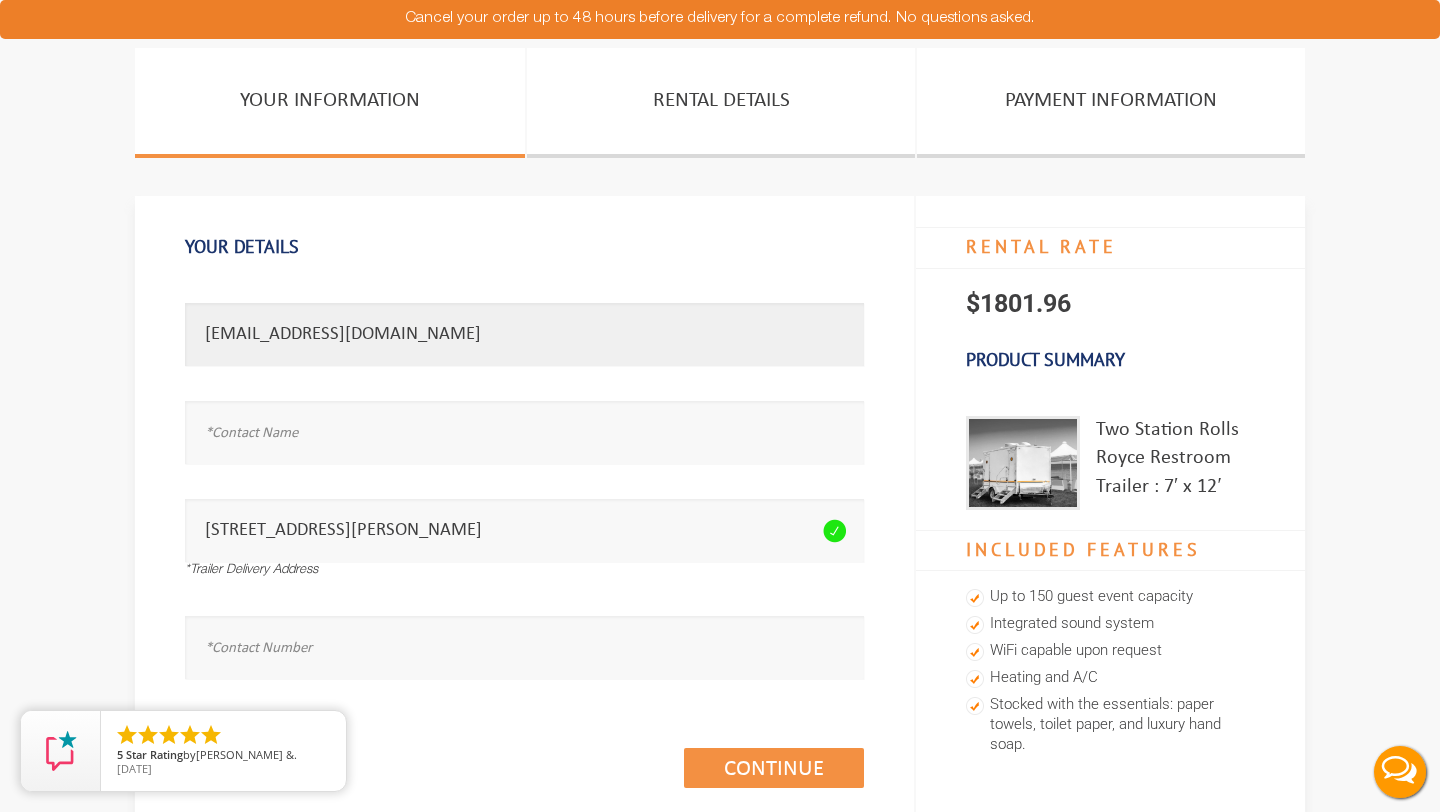 type on "seemamehta32@gmail.com" 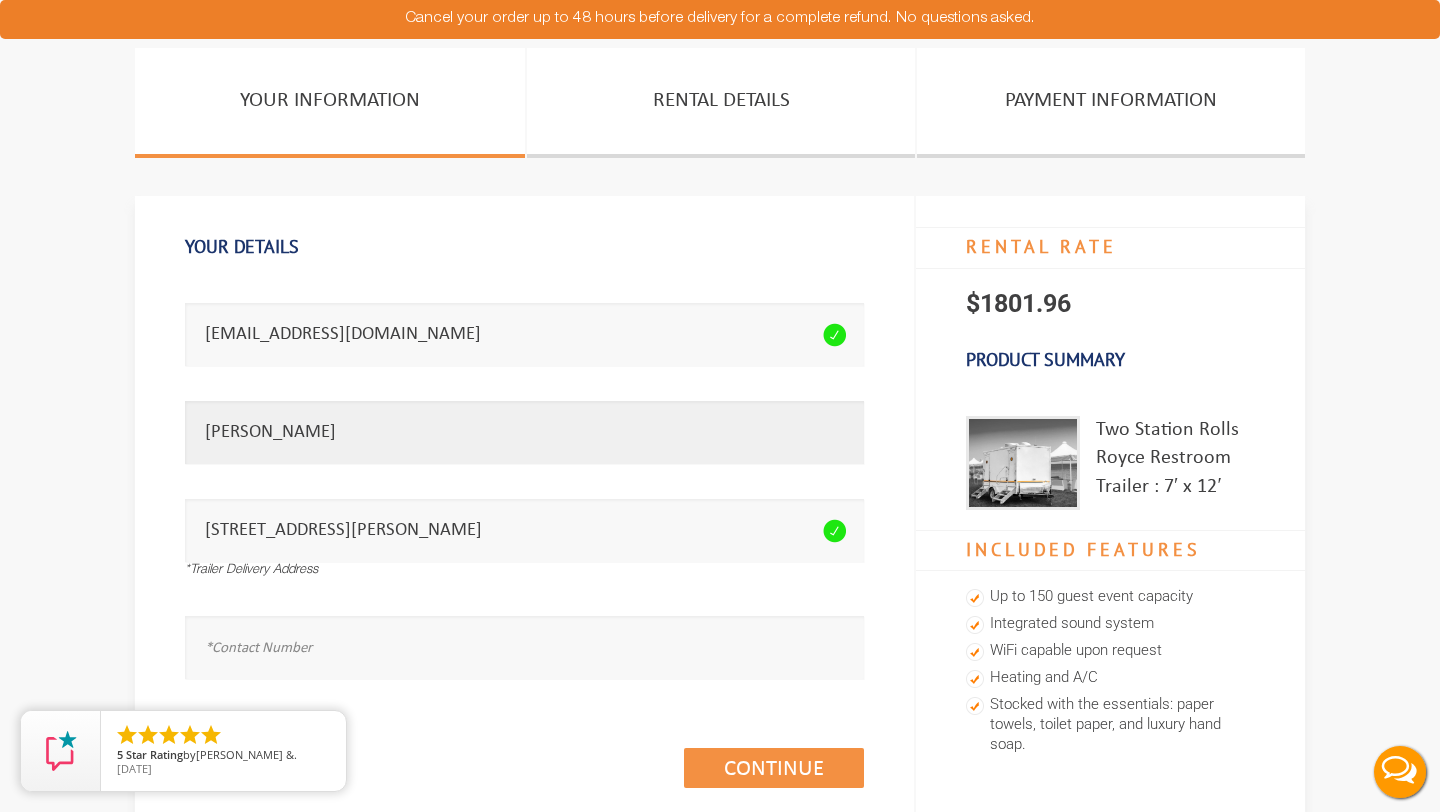type on "Seema Mehta" 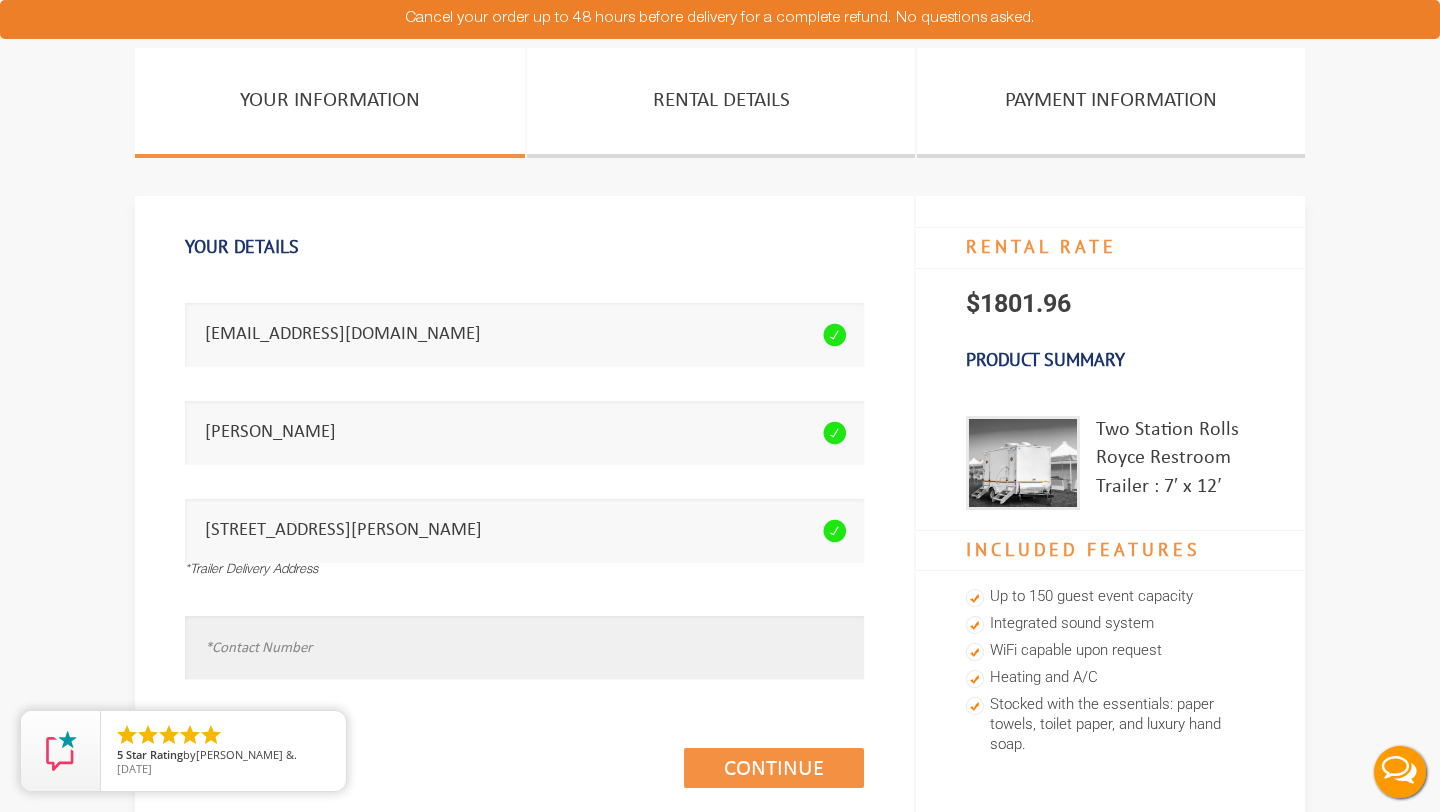 click at bounding box center [524, 647] 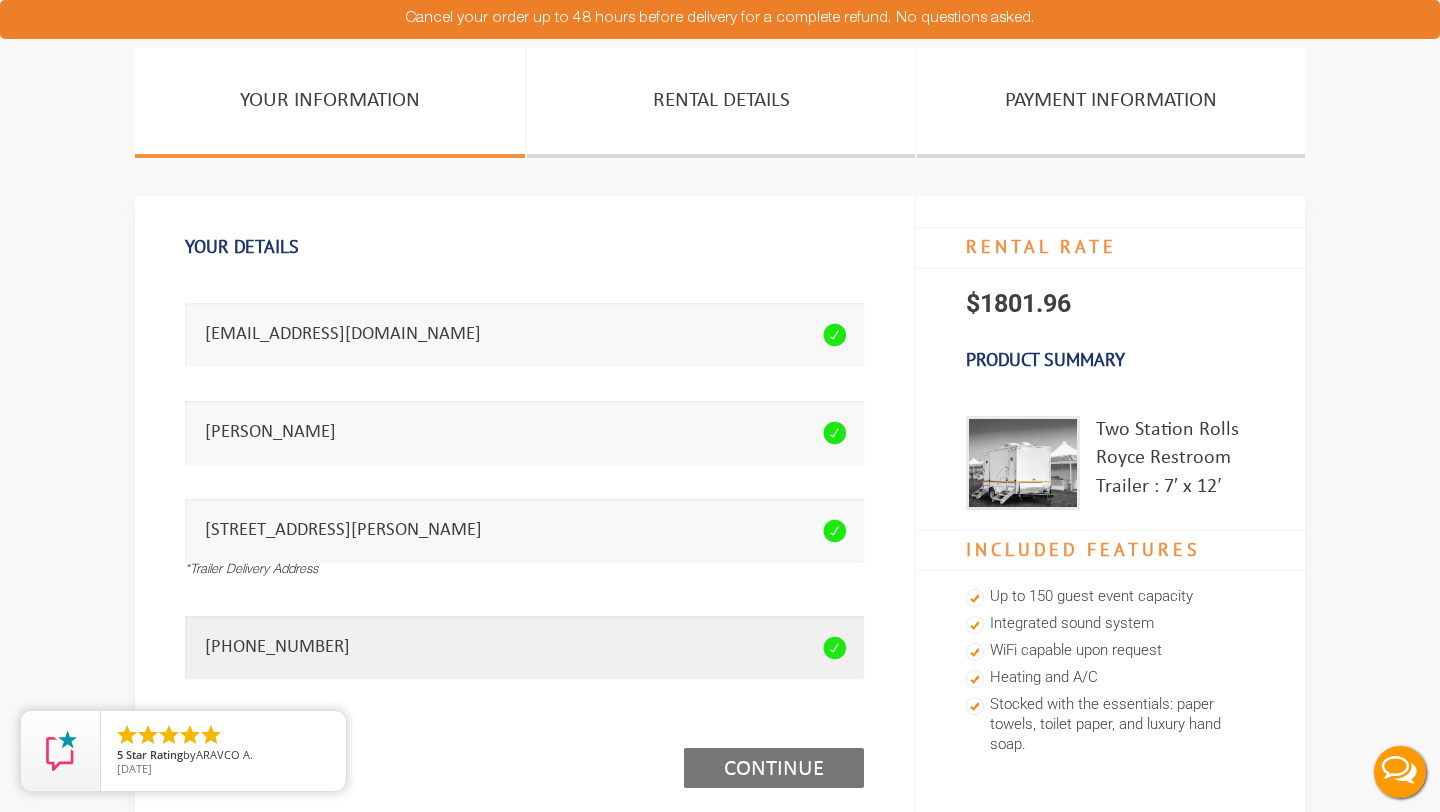 type on "732-439-1370" 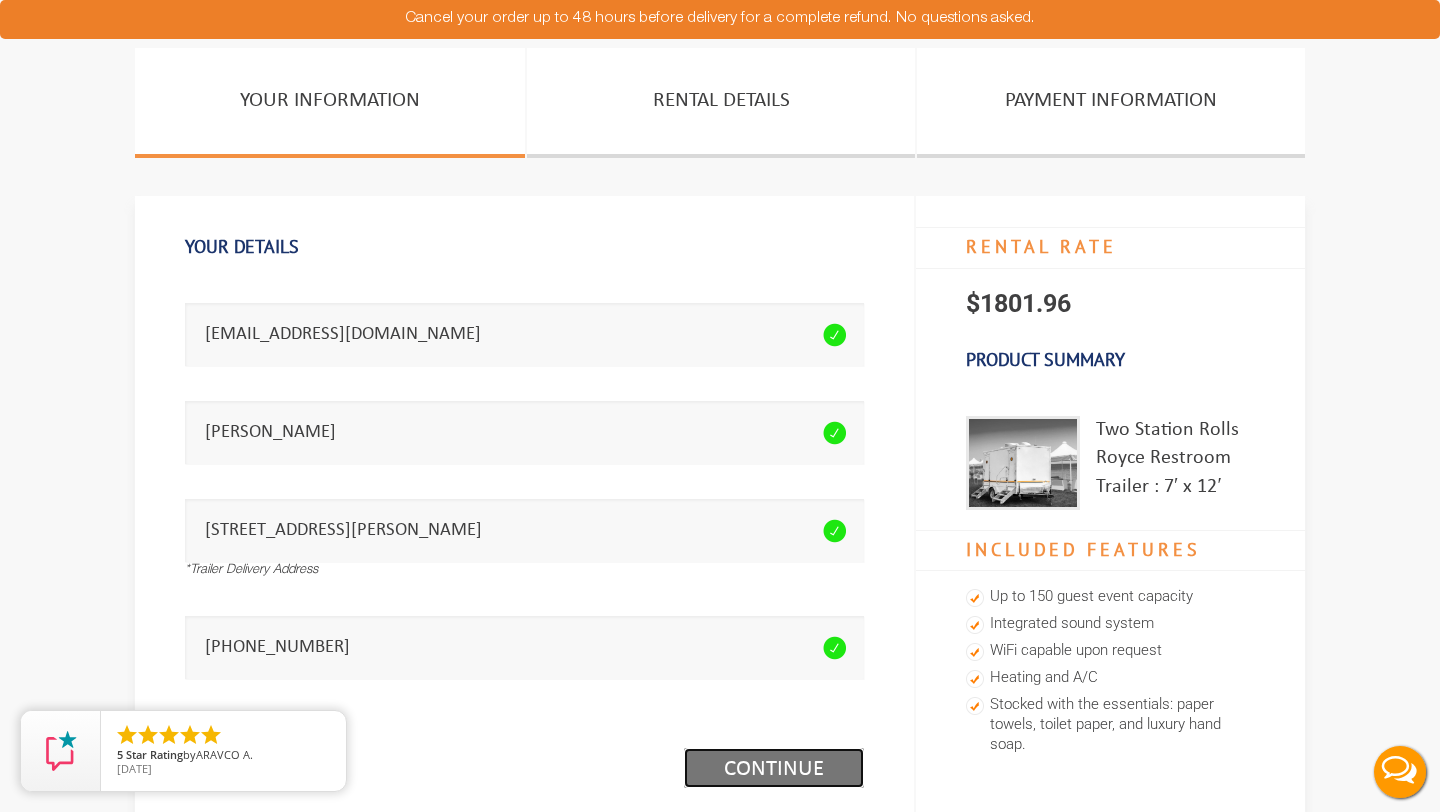 click on "Continue (1/3)" at bounding box center [774, 768] 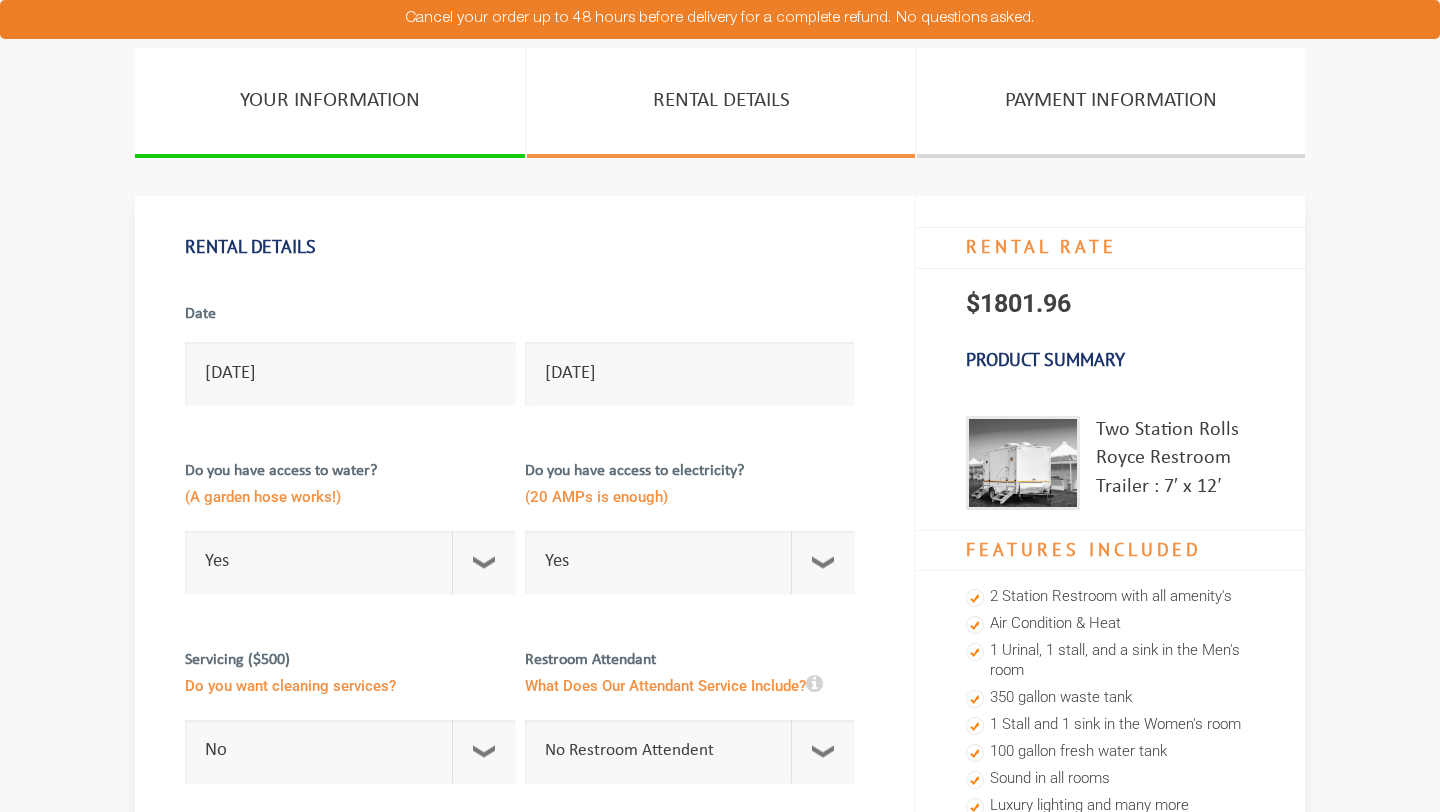 scroll, scrollTop: 0, scrollLeft: 0, axis: both 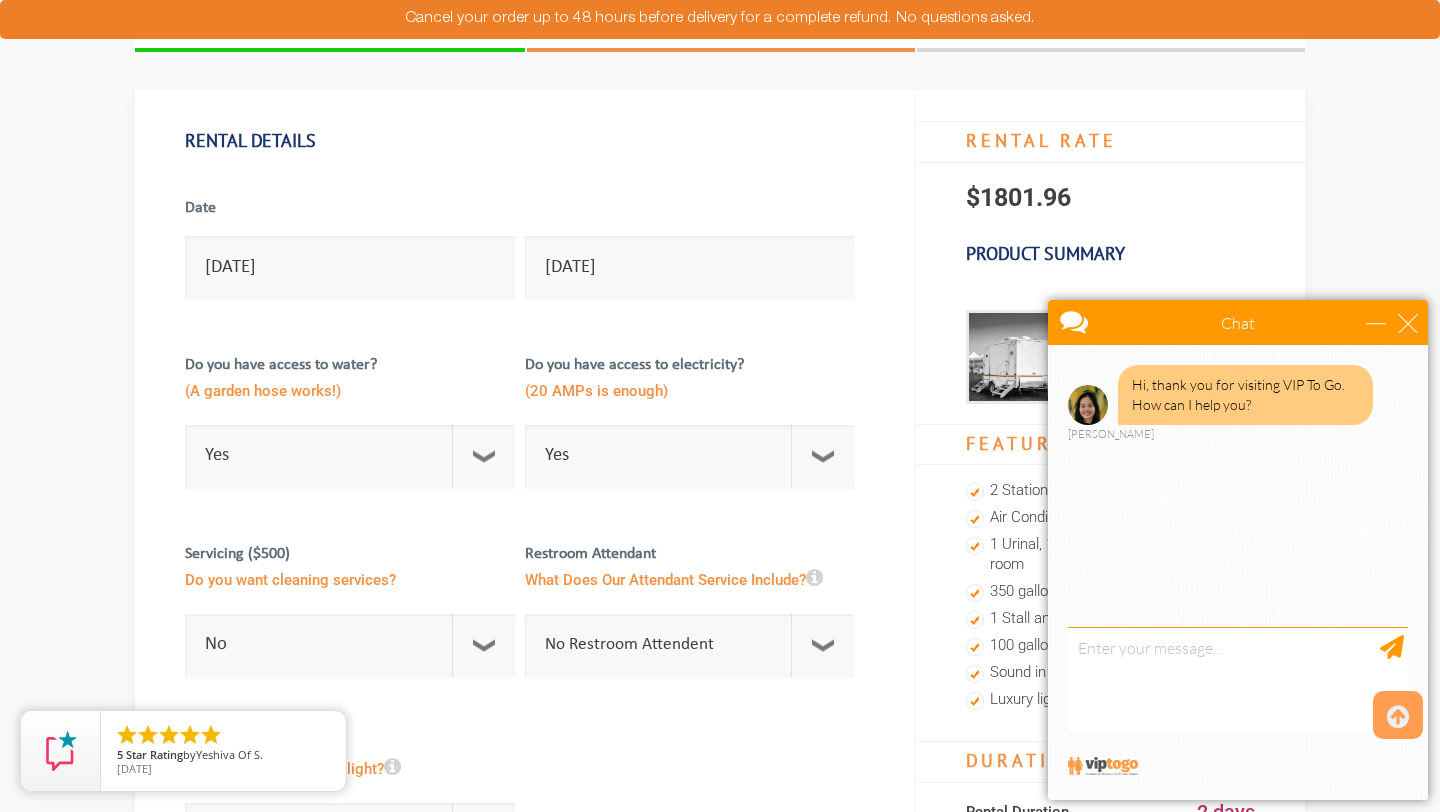 click on "Chat" at bounding box center (1238, 322) 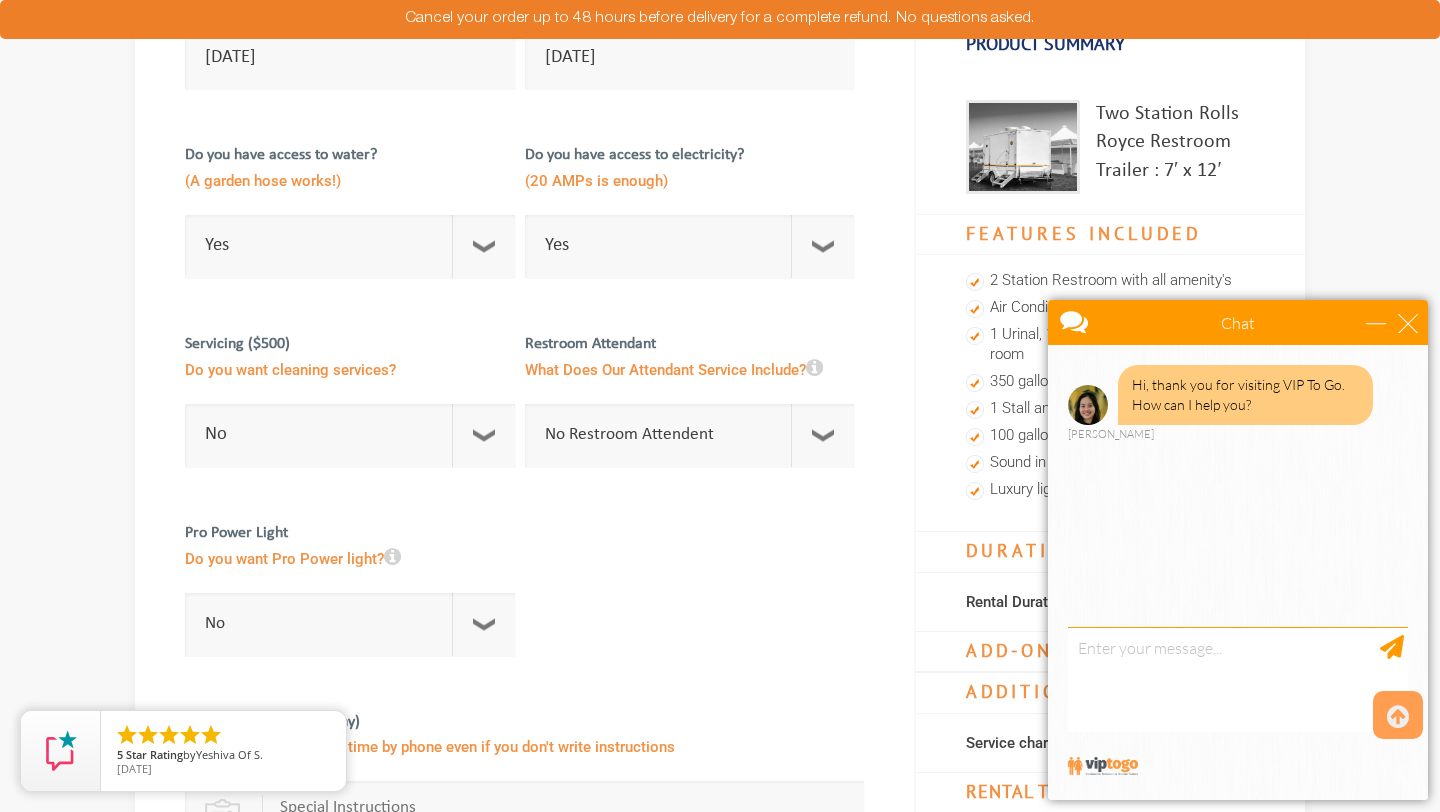 scroll, scrollTop: 331, scrollLeft: 0, axis: vertical 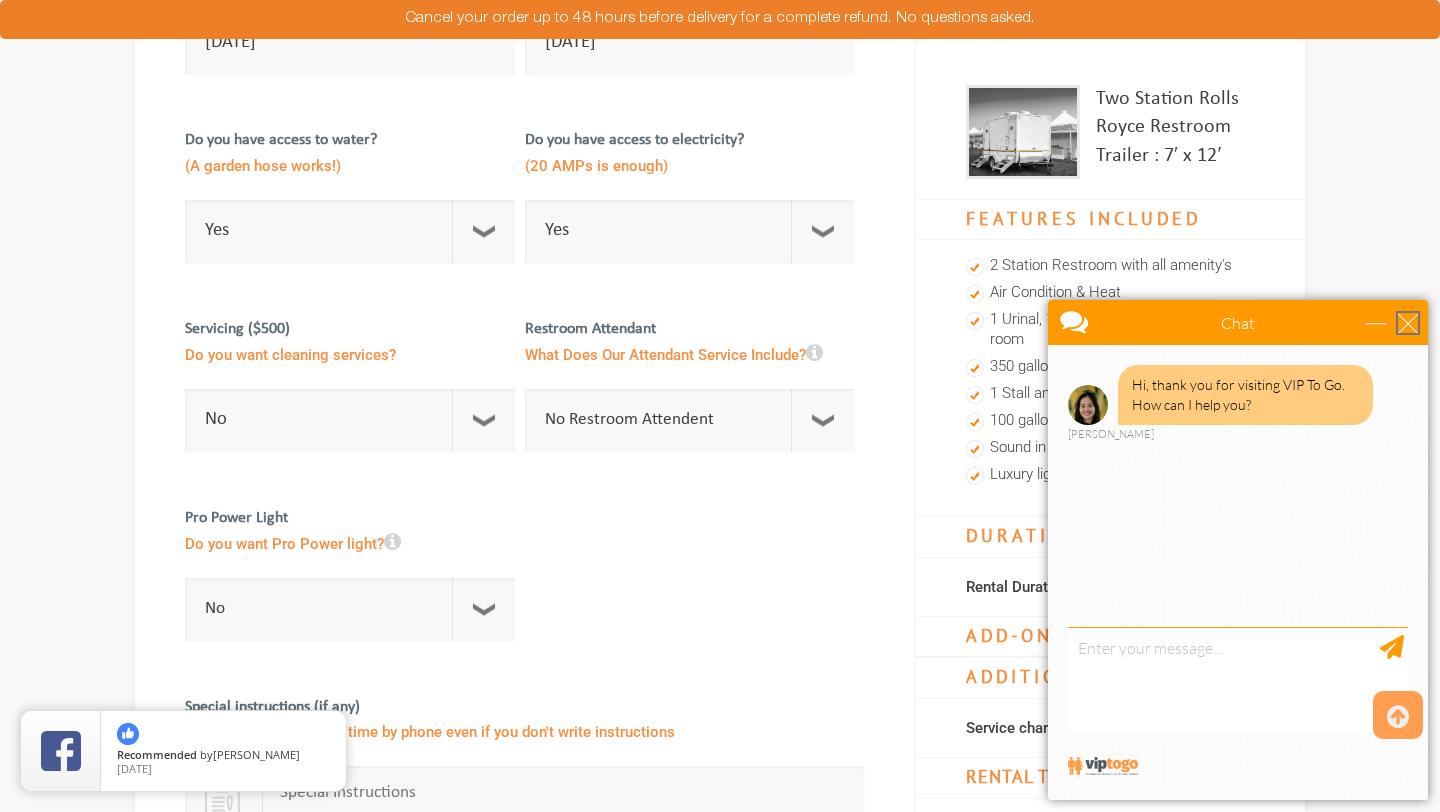 click at bounding box center (1408, 323) 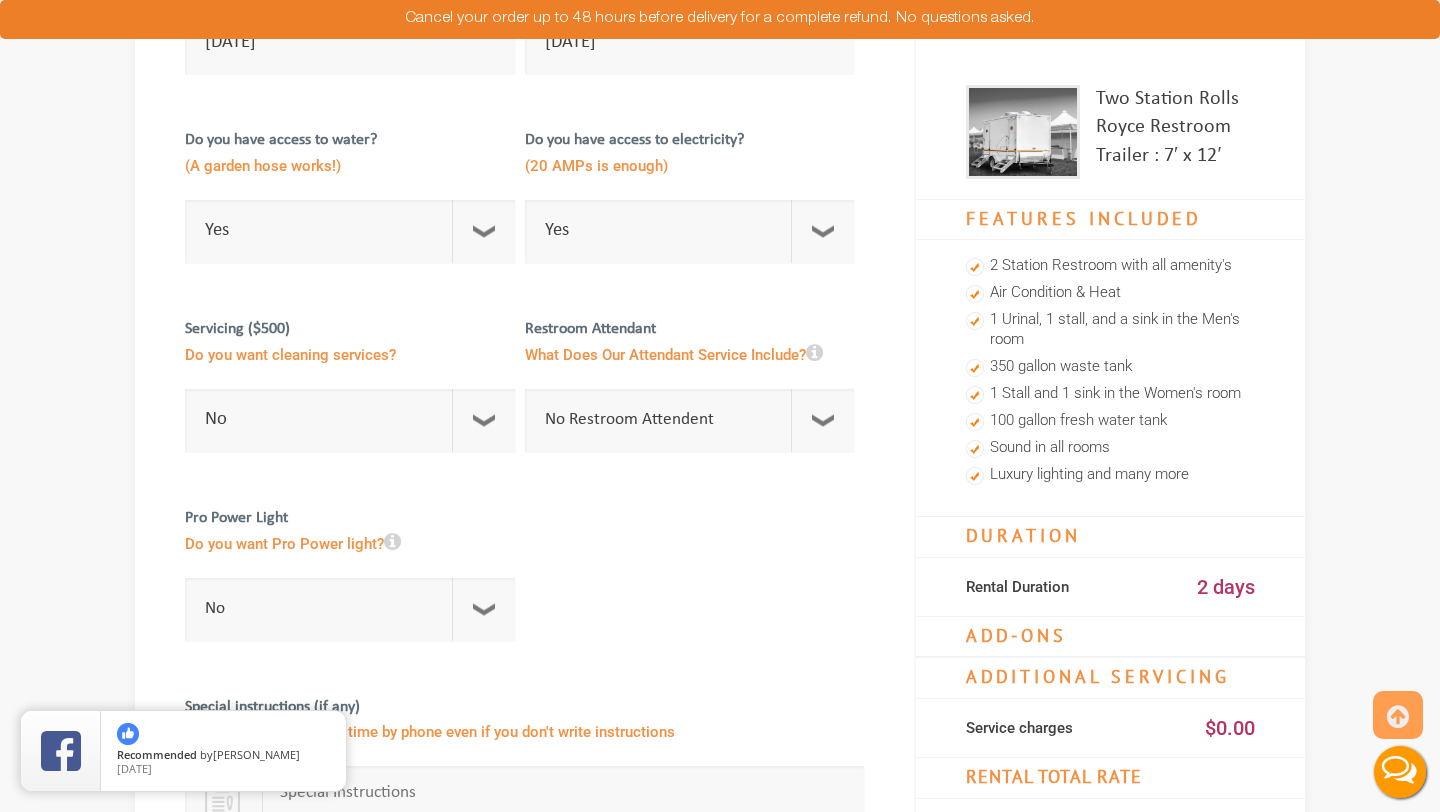 scroll, scrollTop: 0, scrollLeft: 0, axis: both 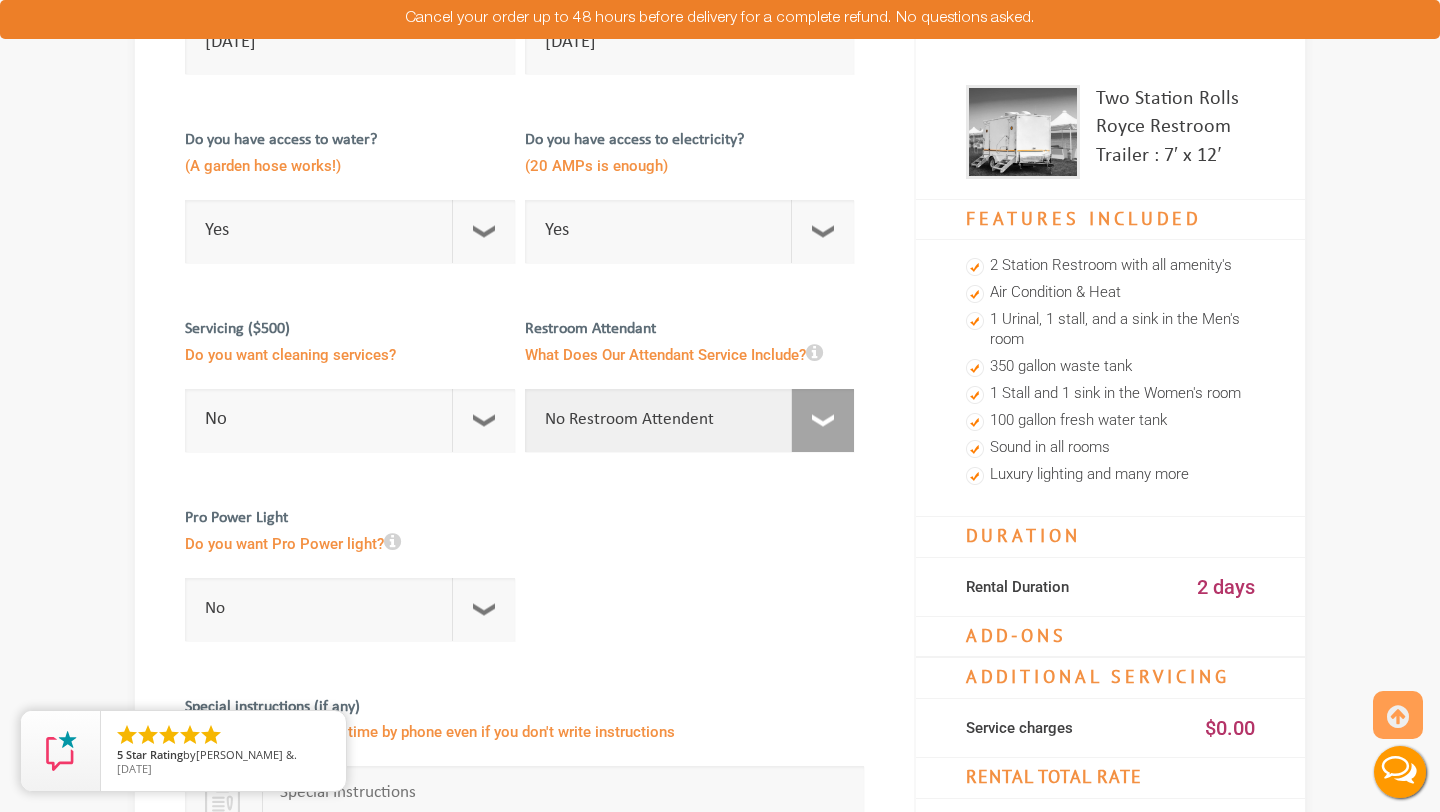 click on "No Restroom Attendent
Attendant For One/Multiple Events" at bounding box center [690, 420] 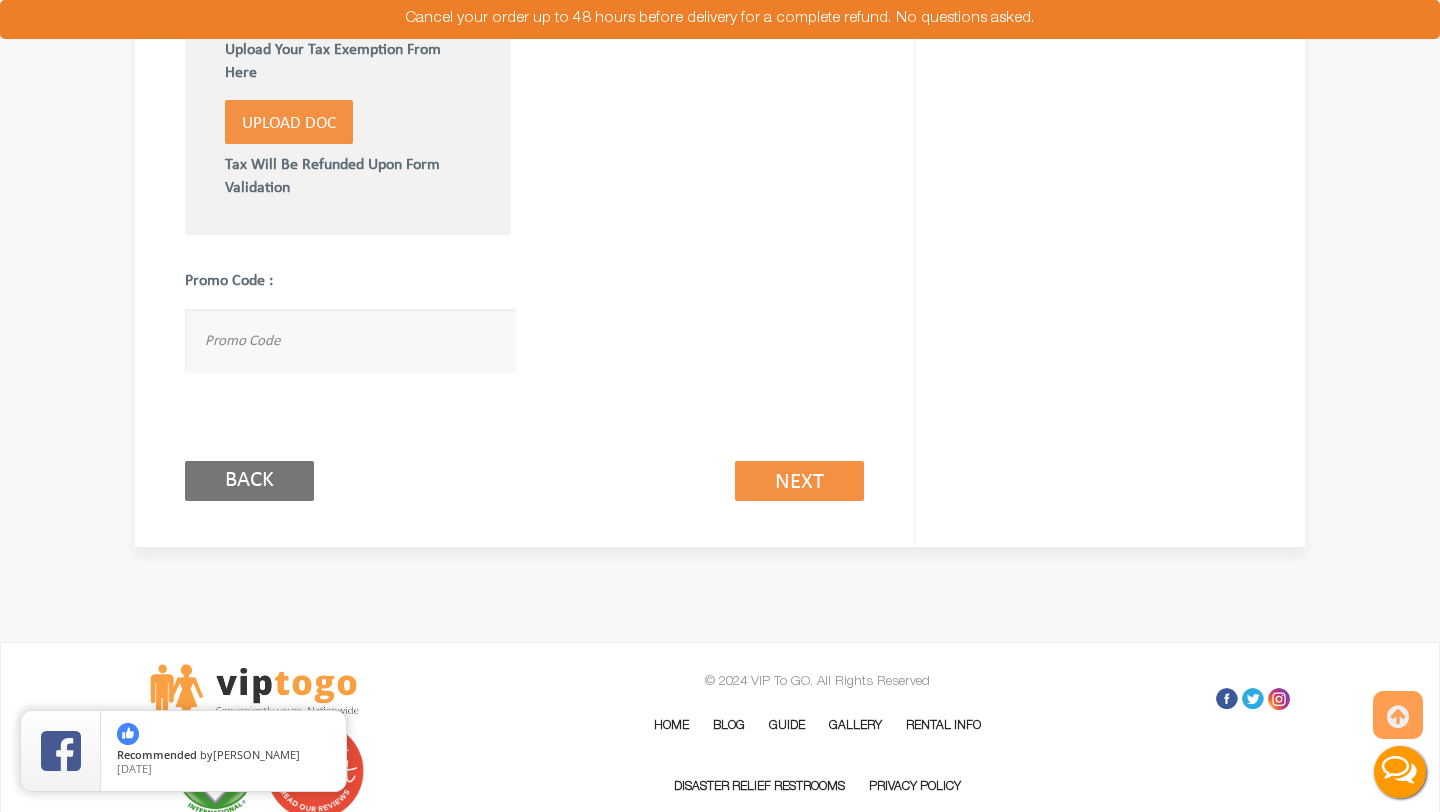 scroll, scrollTop: 1251, scrollLeft: 0, axis: vertical 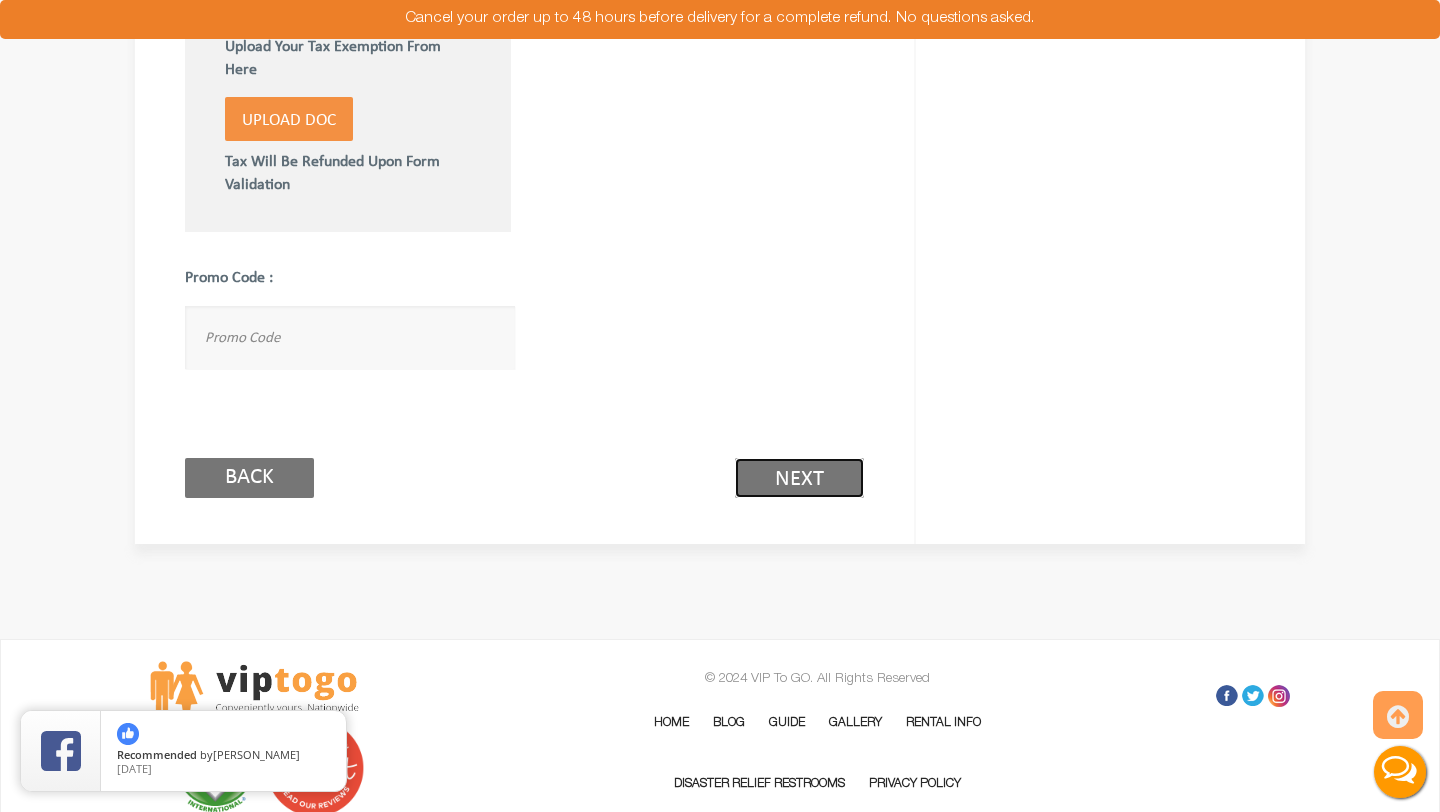 click on "Next (2/3)" at bounding box center (799, 478) 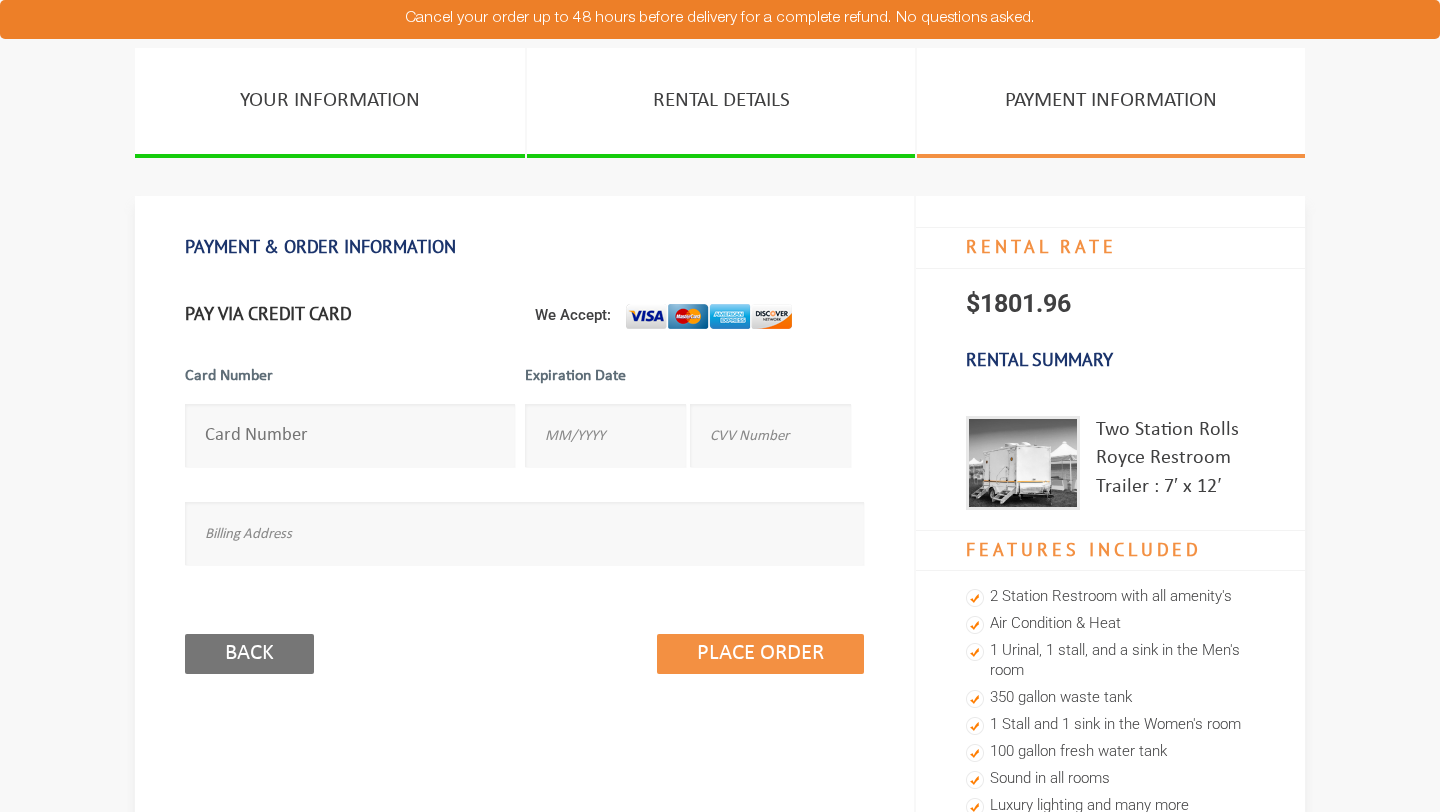 scroll, scrollTop: 0, scrollLeft: 0, axis: both 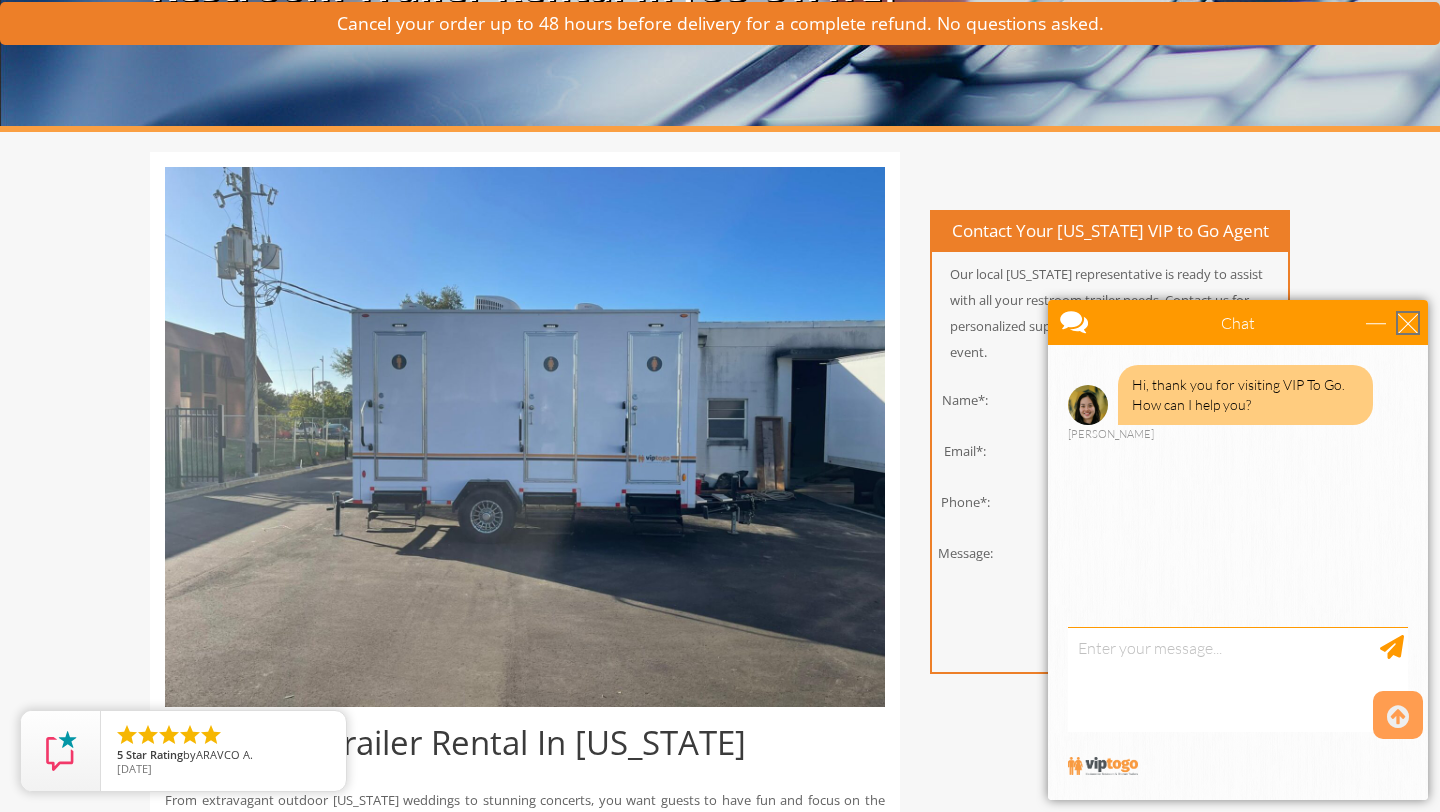 click at bounding box center [1408, 323] 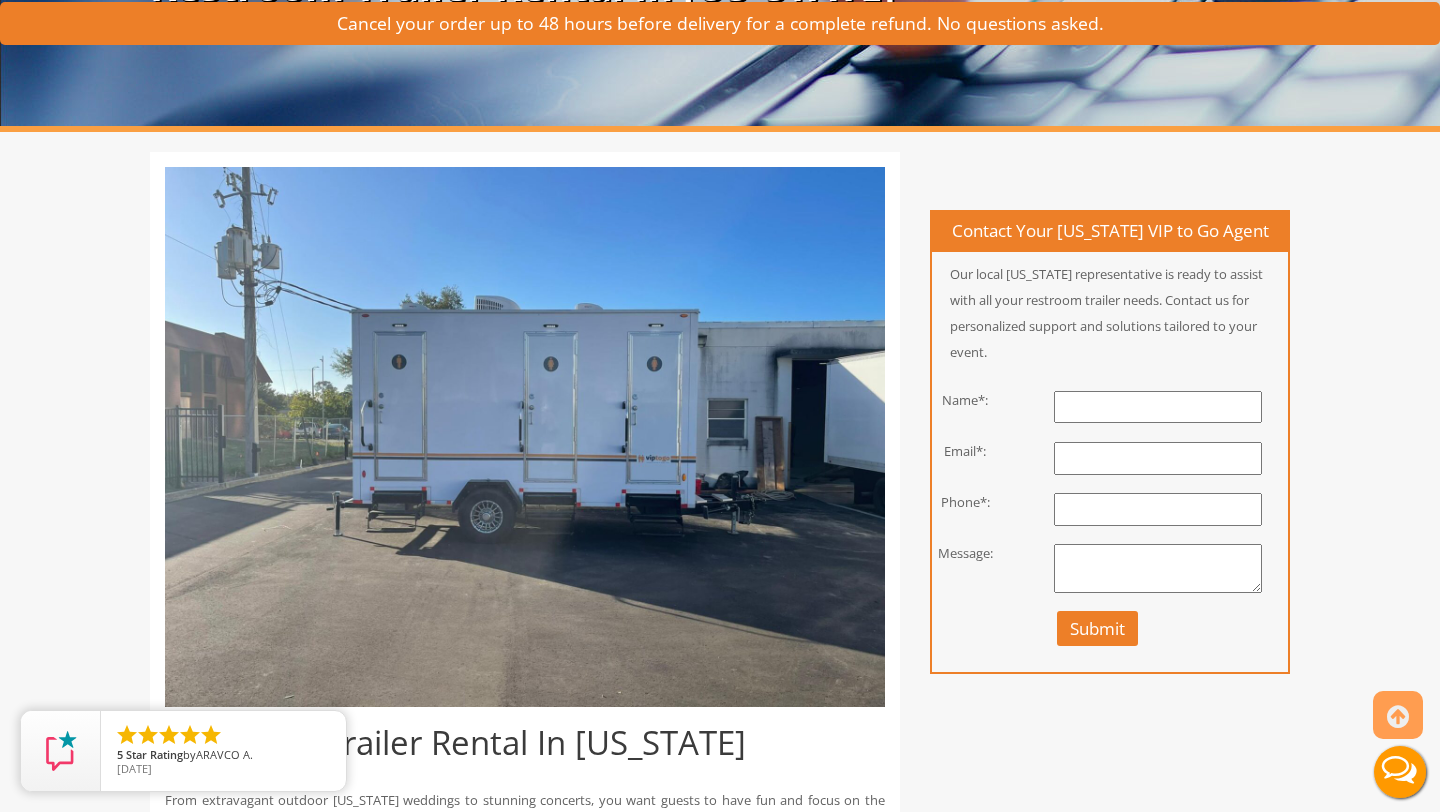 scroll, scrollTop: 0, scrollLeft: 0, axis: both 